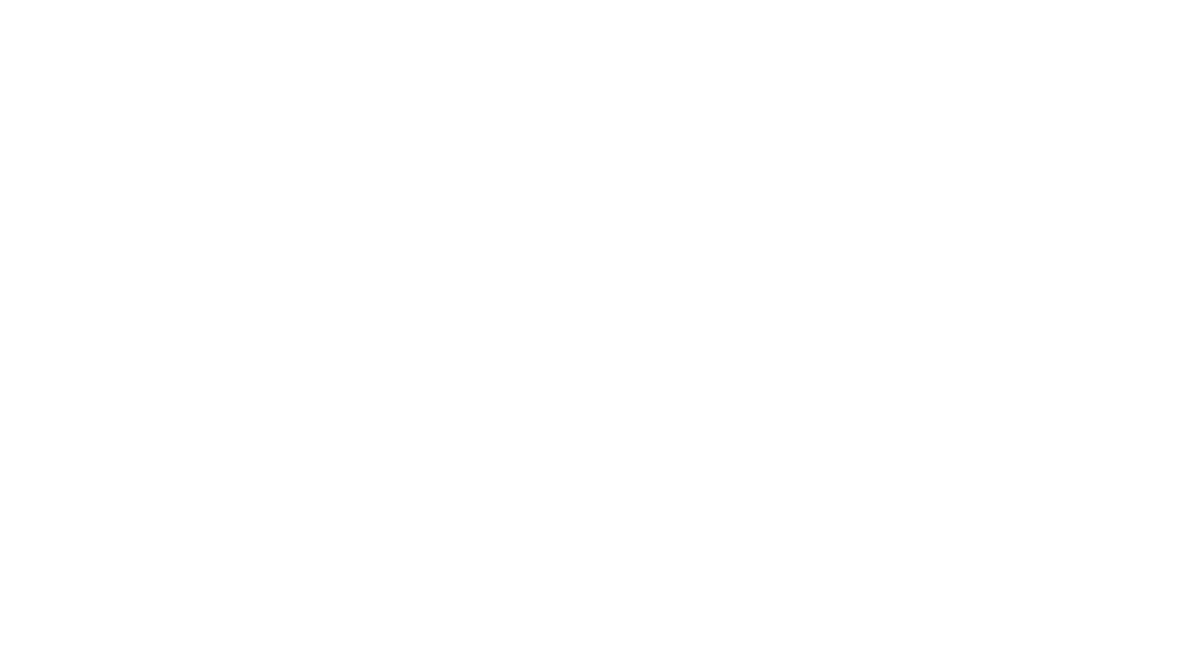 scroll, scrollTop: 0, scrollLeft: 0, axis: both 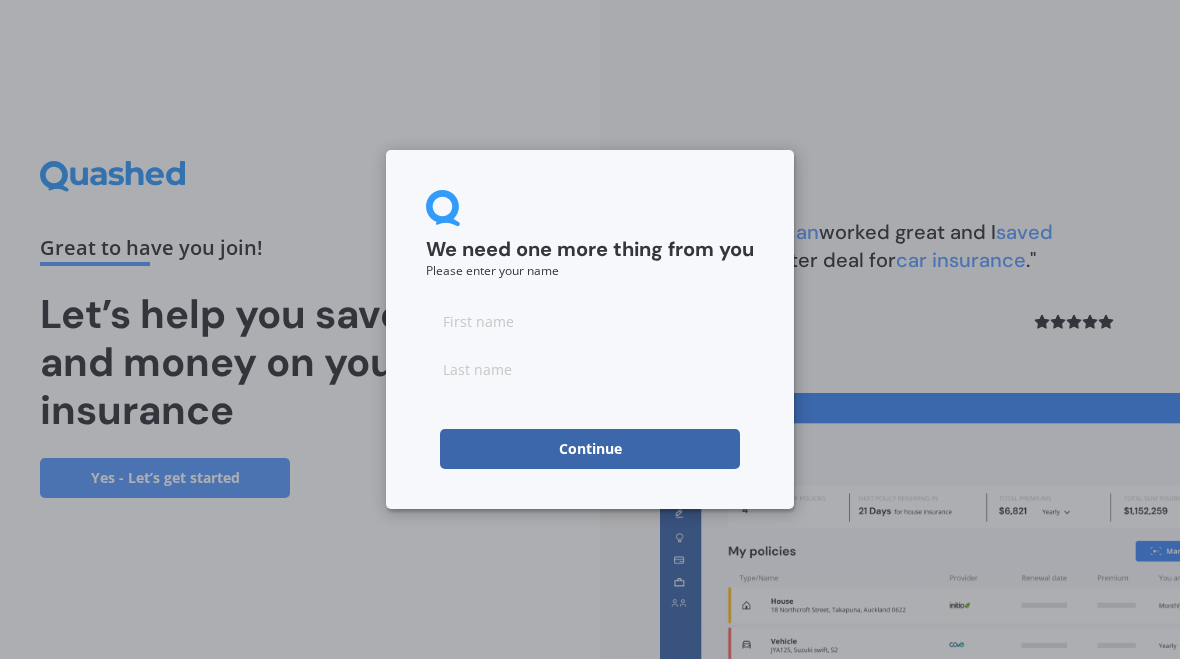 click at bounding box center (590, 321) 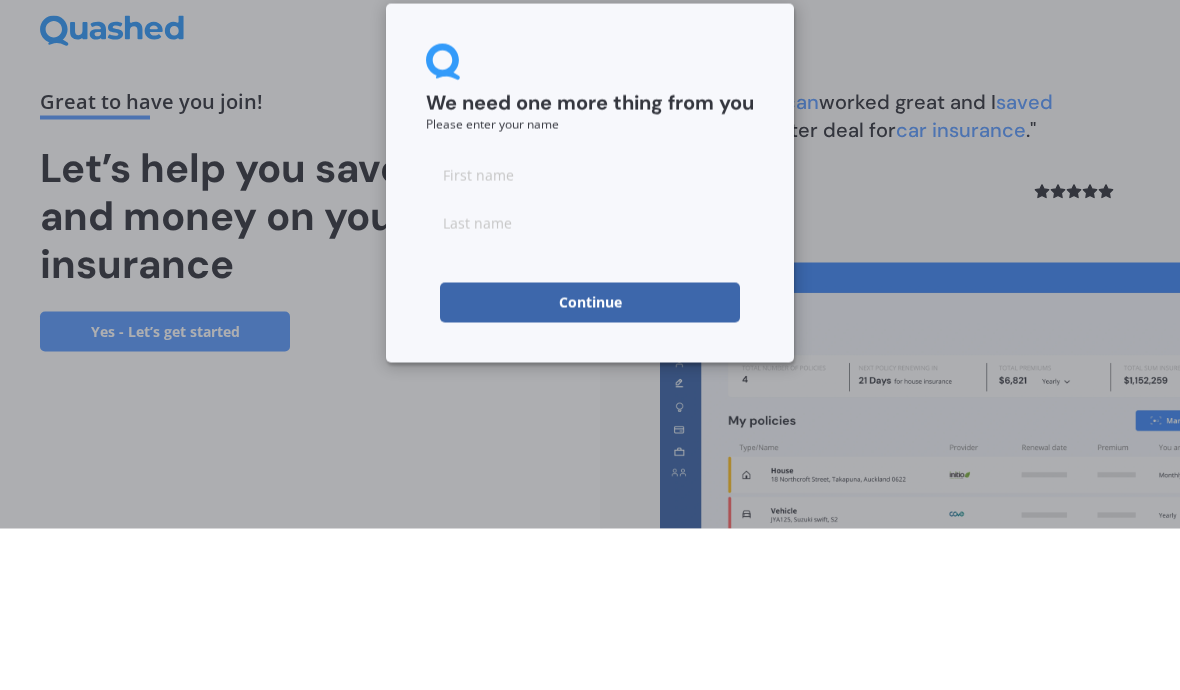 type on "[FIRST]" 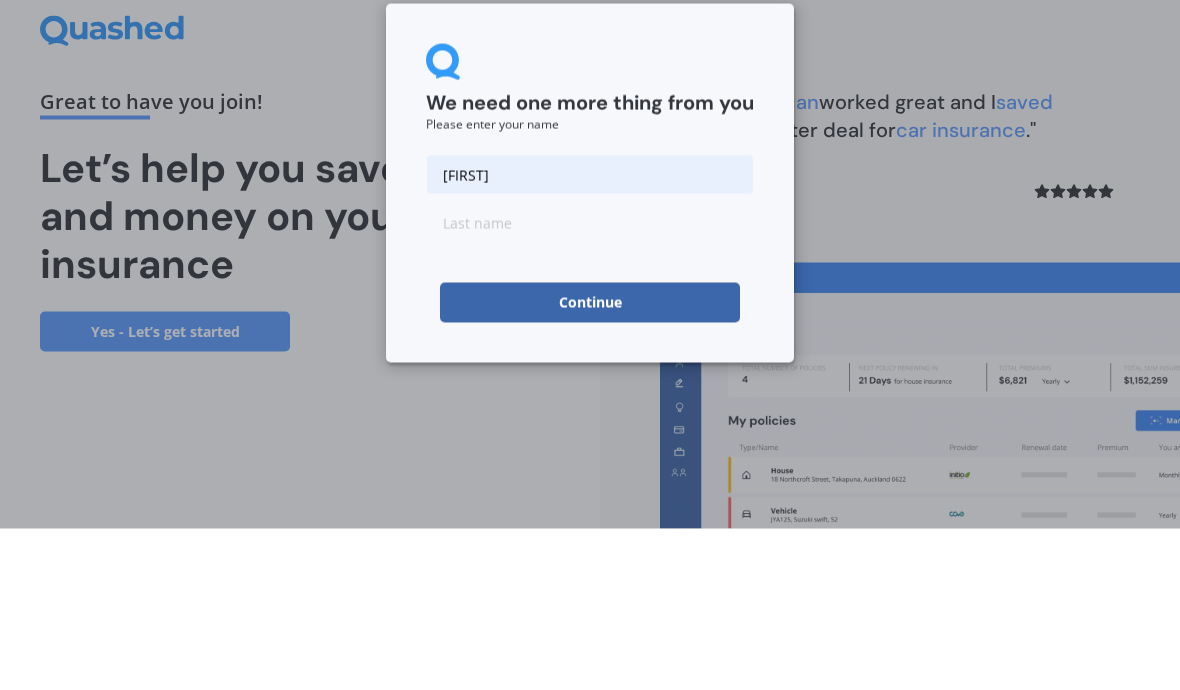 type on "[LAST]" 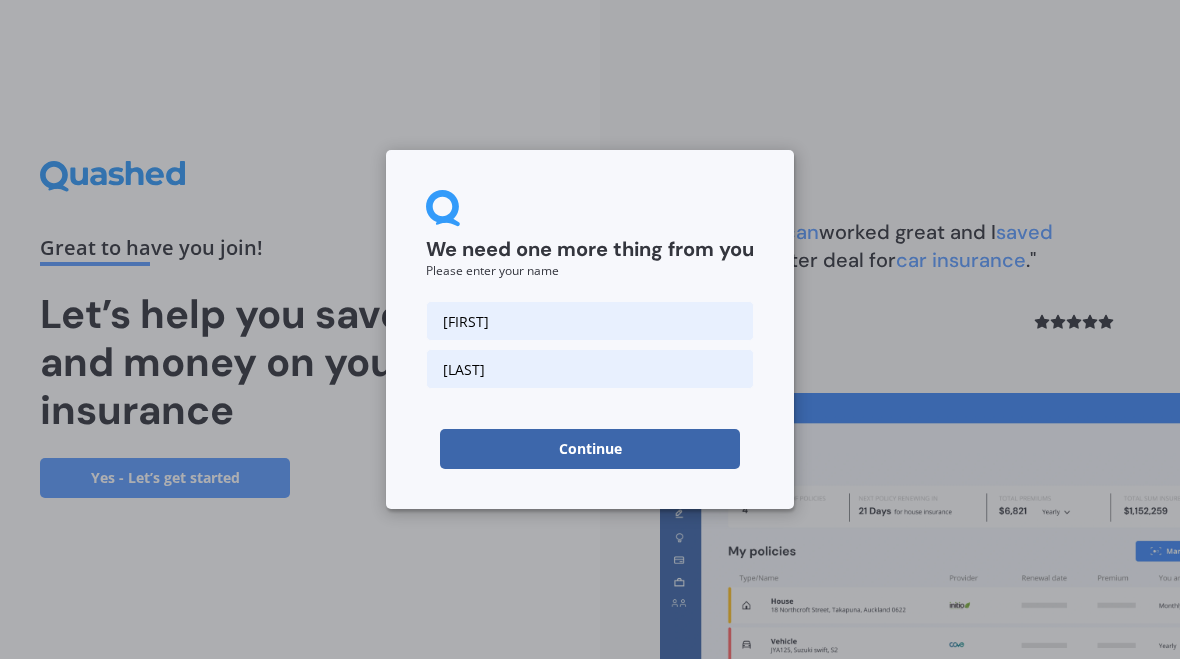 click on "Continue" at bounding box center [590, 449] 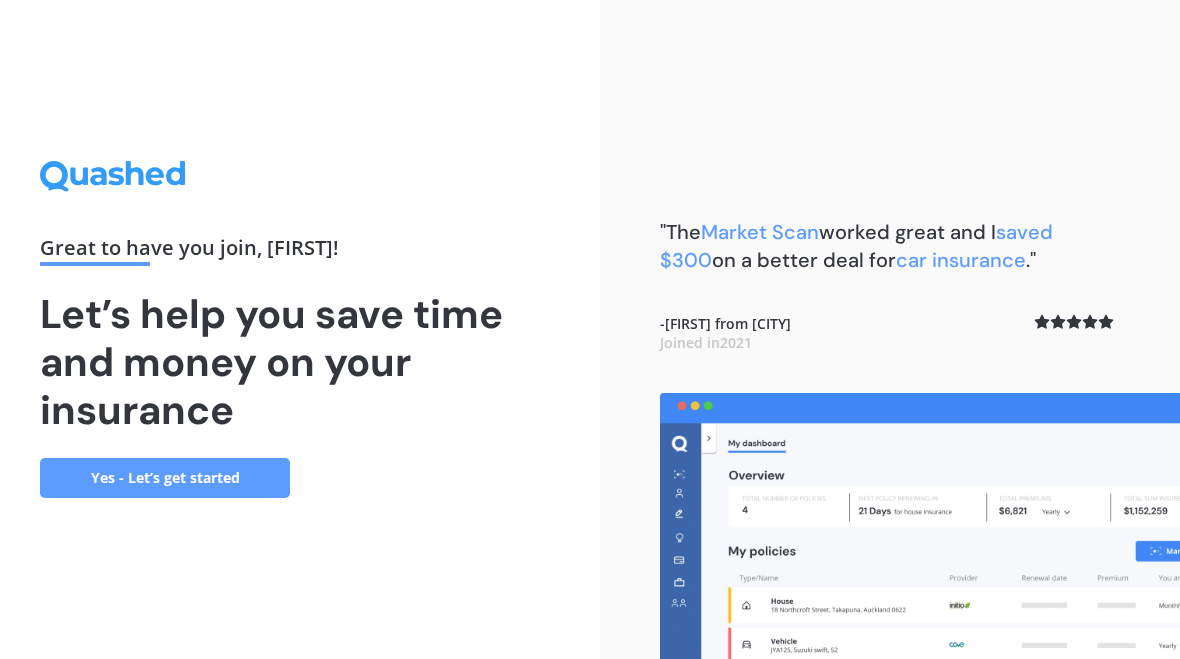 click on "Yes - Let’s get started" at bounding box center [165, 478] 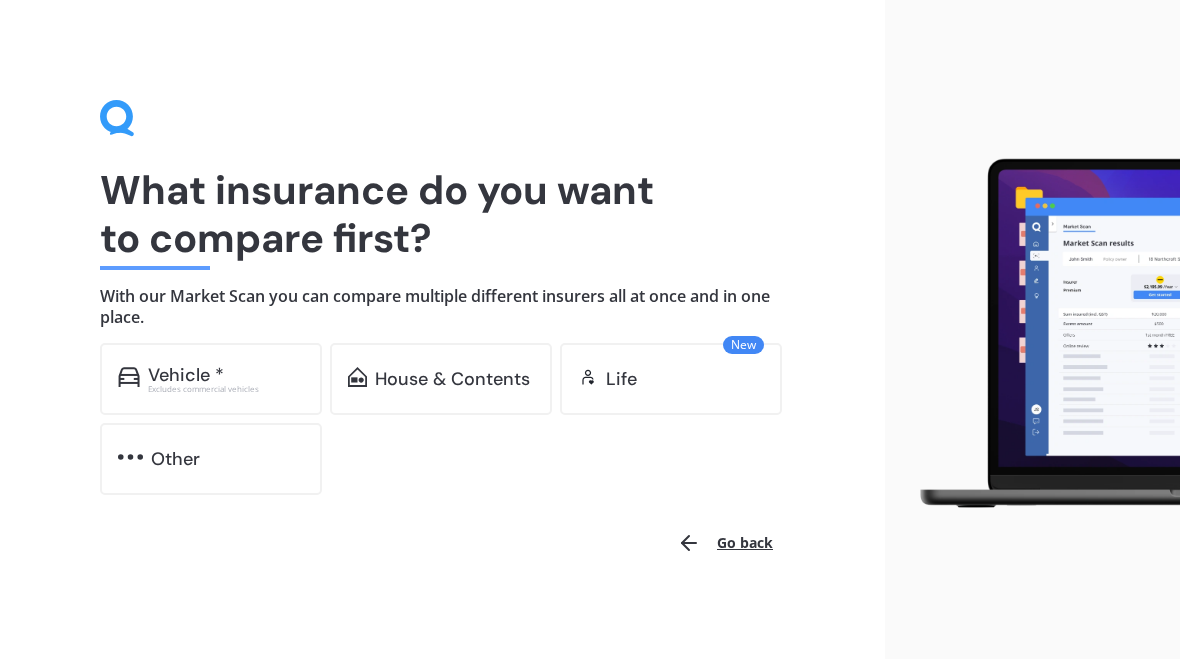 click on "Vehicle *" at bounding box center (186, 375) 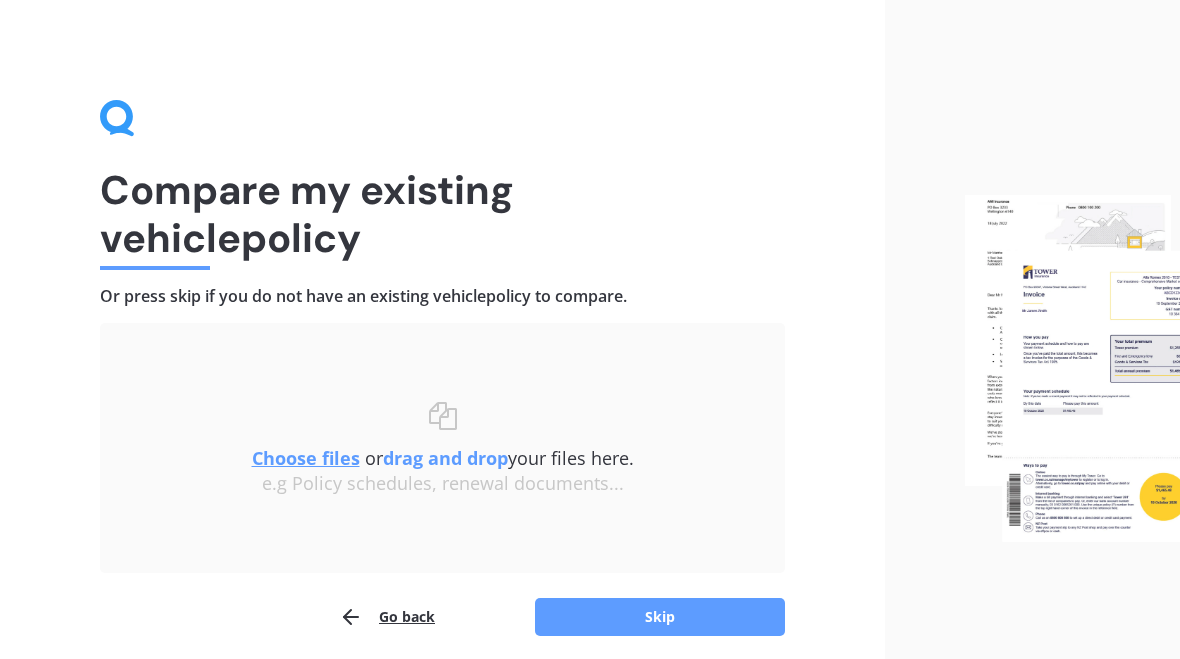 click on "Skip" at bounding box center (660, 617) 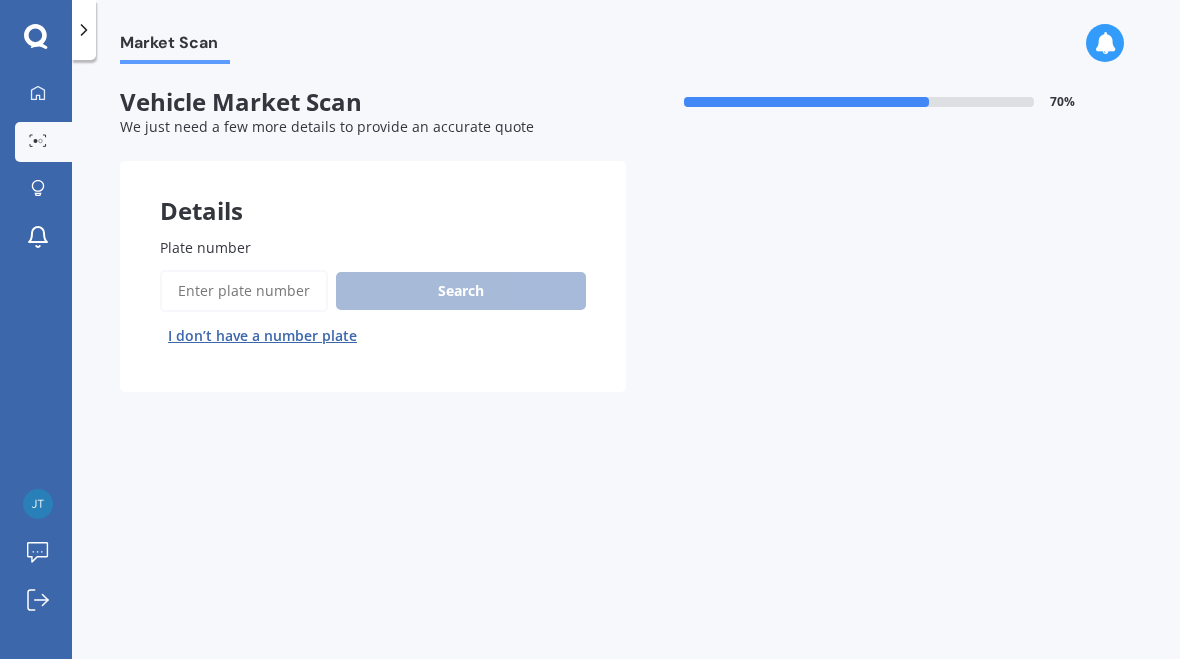 click on "Plate number" at bounding box center (244, 291) 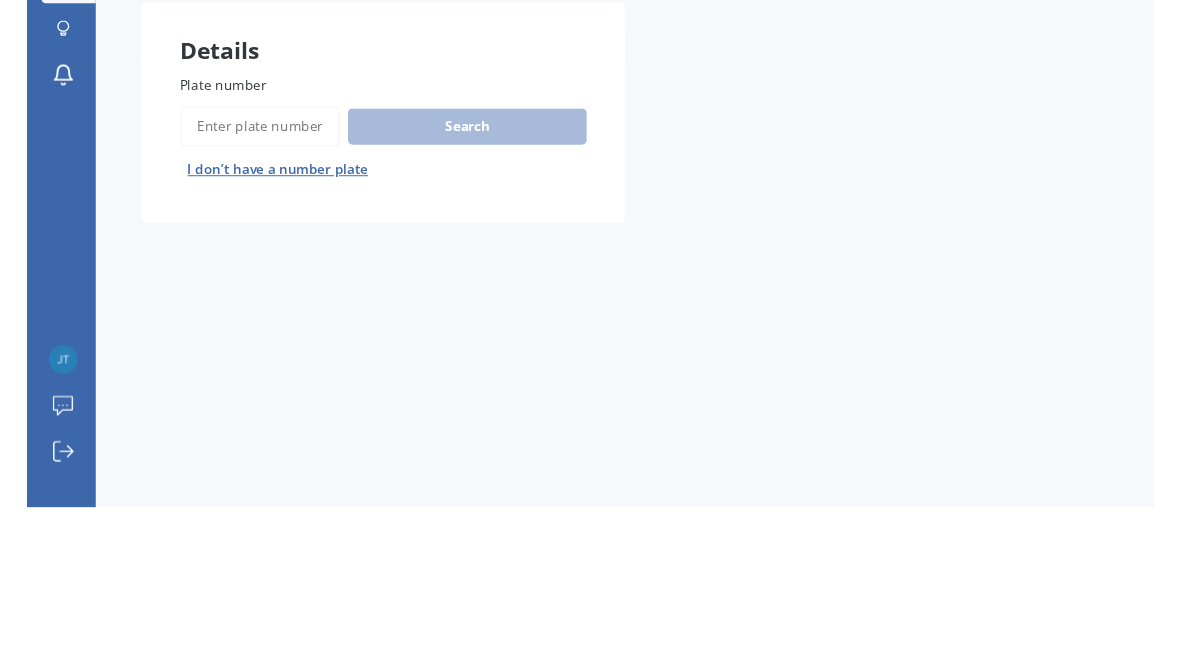 scroll, scrollTop: 0, scrollLeft: 0, axis: both 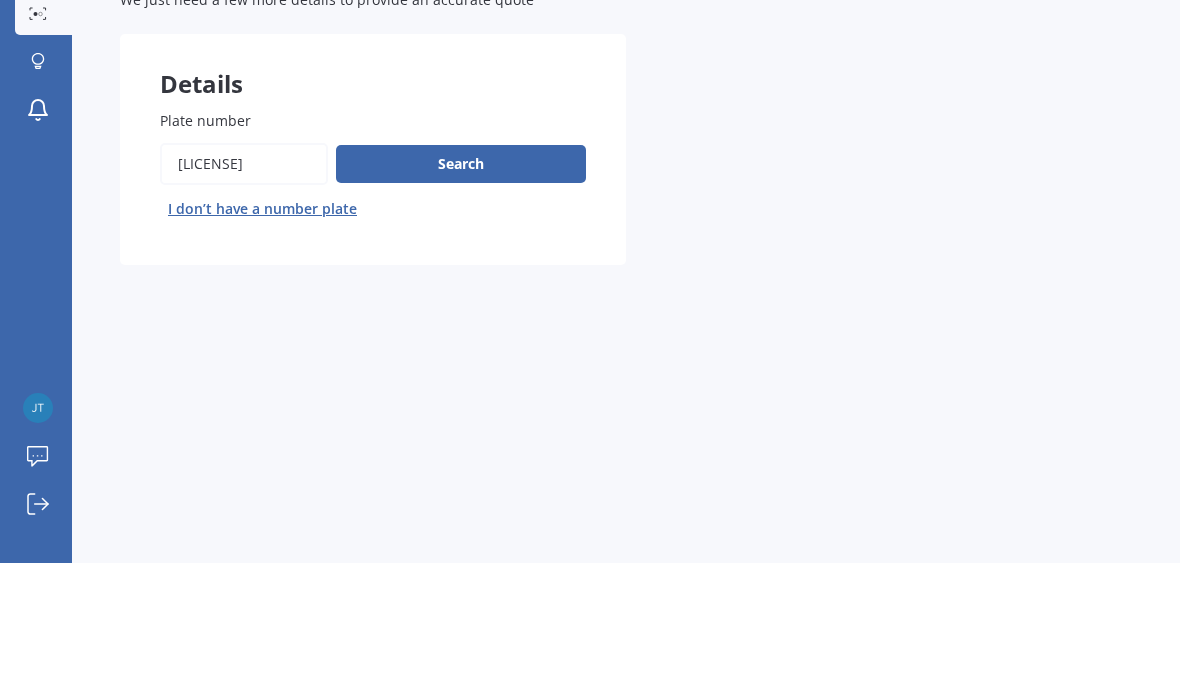 type on "[LICENSE]" 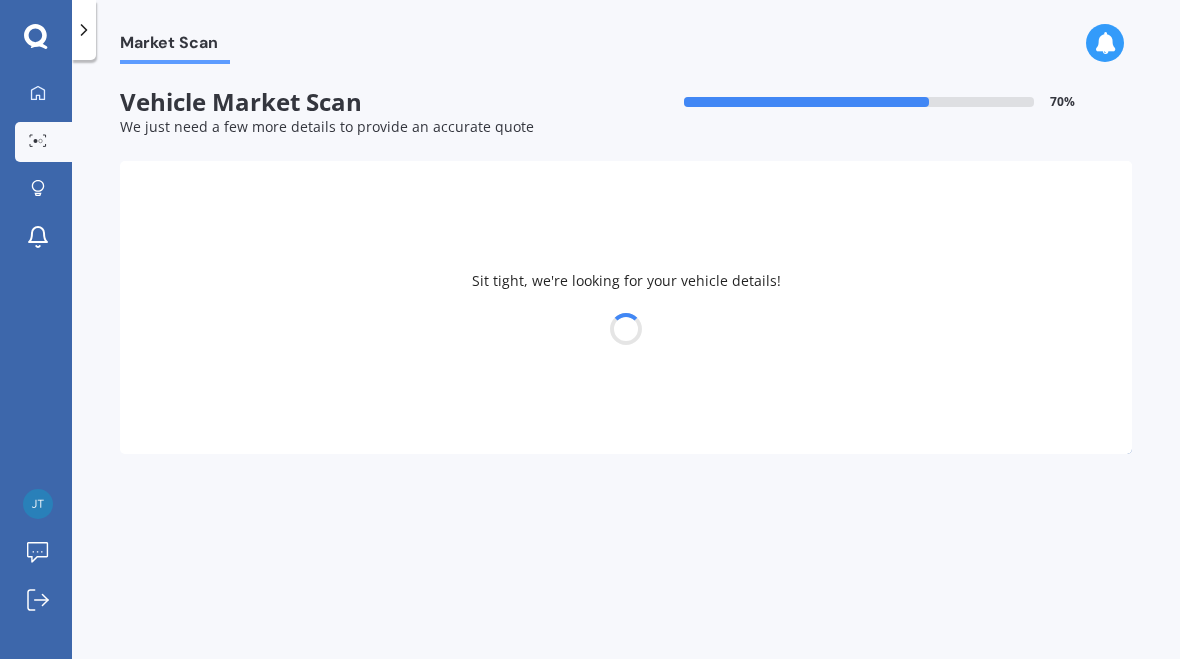 select on "HONDA" 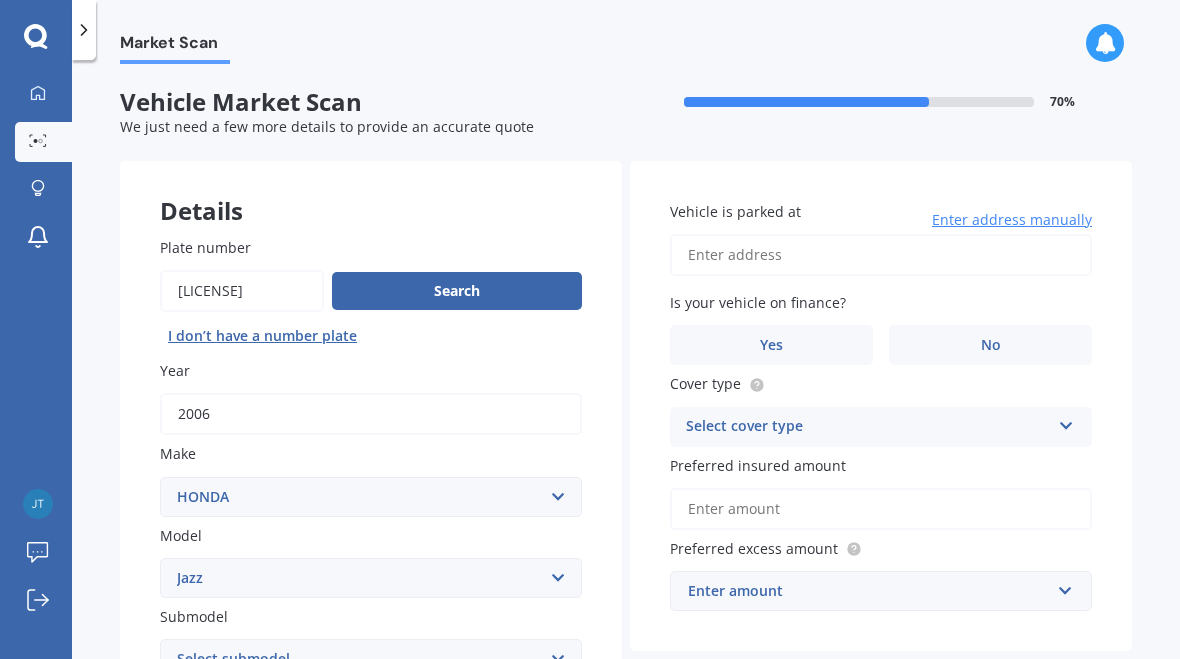scroll, scrollTop: 0, scrollLeft: 0, axis: both 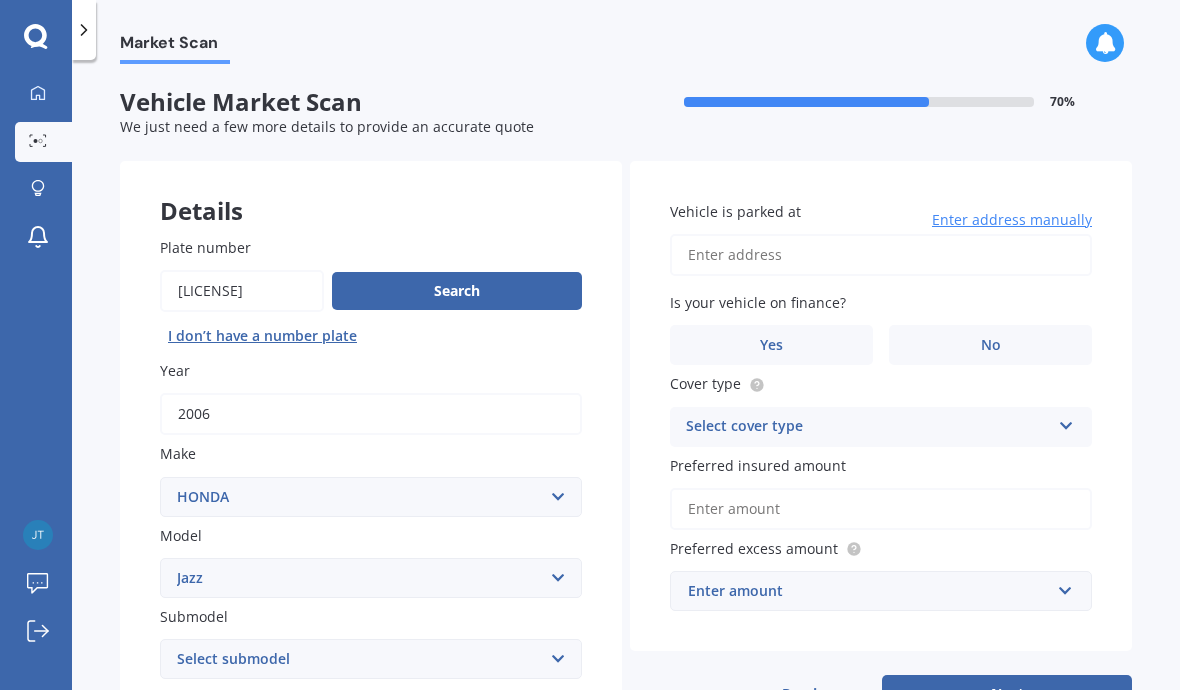 type on "[NUMBER] [STREET][CITY] [POSTAL]" 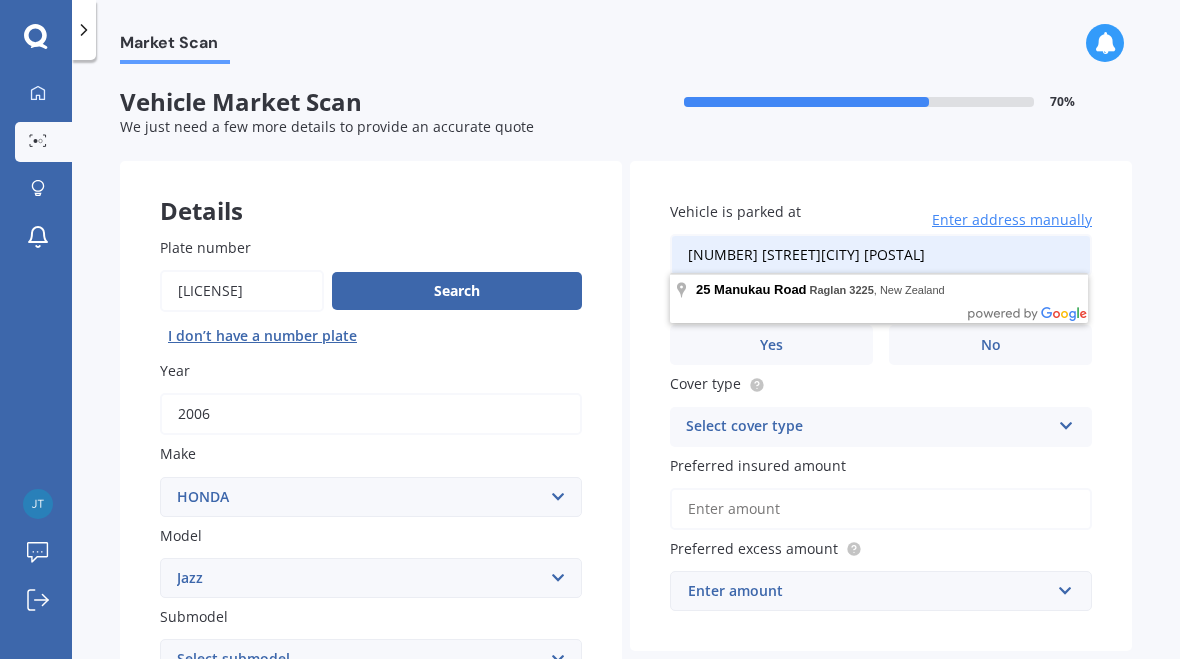 click on "Market Scan Vehicle Market Scan 70 % We just need a few more details to provide an accurate quote Details Plate number Search I don’t have a number plate Year 2006 Make Select make AC ALFA ROMEO ASTON MARTIN AUDI AUSTIN BEDFORD Bentley BMW BYD CADILLAC CAN-AM CHERY CHEVROLET CHRYSLER Citroen CRUISEAIR CUPRA DAEWOO DAIHATSU DAIMLER DAMON DIAHATSU DODGE EXOCET FACTORY FIVE FERRARI FIAT Fiord FLEETWOOD FORD FOTON FRASER GEELY GENESIS GEORGIE BOY GMC GREAT WALL GWM HAVAL HILLMAN HINO HOLDEN HOLIDAY RAMBLER HONDA HUMMER HYUNDAI INFINITI ISUZU IVECO JAC JAECOO JAGUAR JEEP KGM KIA LADA LAMBORGHINI LANCIA LANDROVER LDV LEAPMOTOR LEXUS LINCOLN LOTUS LUNAR M.G M.G. MAHINDRA MASERATI MAZDA MCLAREN MERCEDES AMG Mercedes Benz MERCEDES-AMG MERCURY MINI Mitsubishi MORGAN MORRIS NEWMAR Nissan OMODA OPEL OXFORD PEUGEOT Plymouth Polestar PONTIAC PORSCHE PROTON RAM Range Rover Rayne RENAULT ROLLS ROYCE ROVER SAAB SATURN SEAT SHELBY SKODA SMART SSANGYONG SUBARU SUZUKI TATA TESLA TIFFIN Toyota TRIUMPH TVR Vauxhall VOLKSWAGEN ZX" at bounding box center [626, 363] 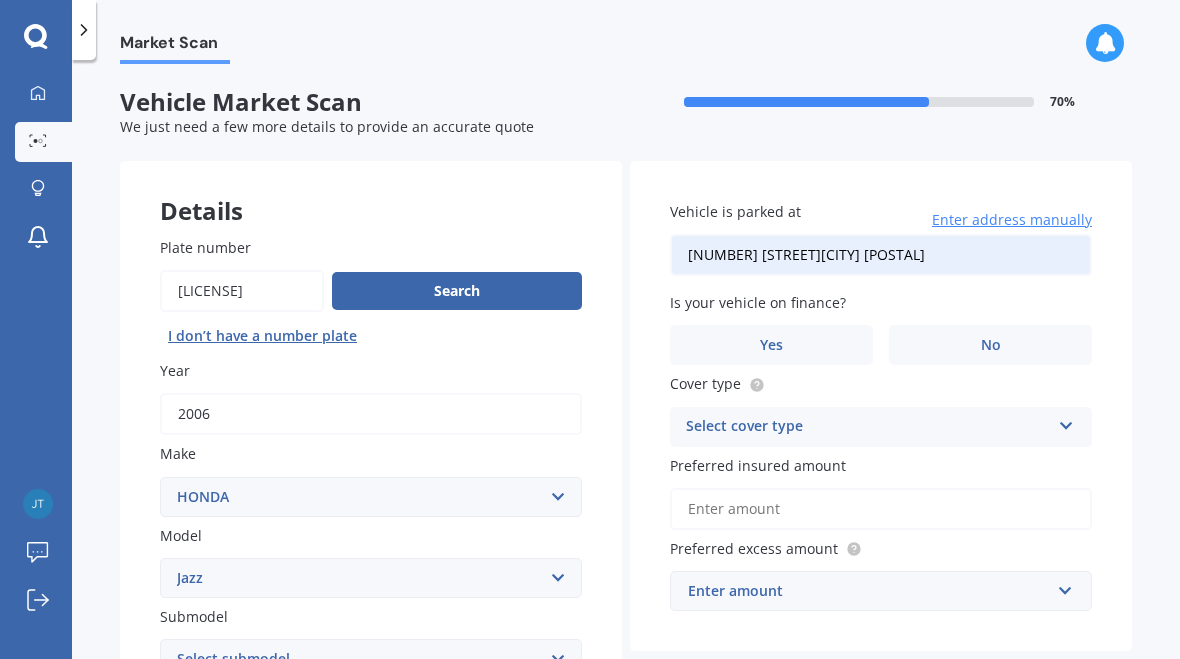 click on "No" at bounding box center (991, 345) 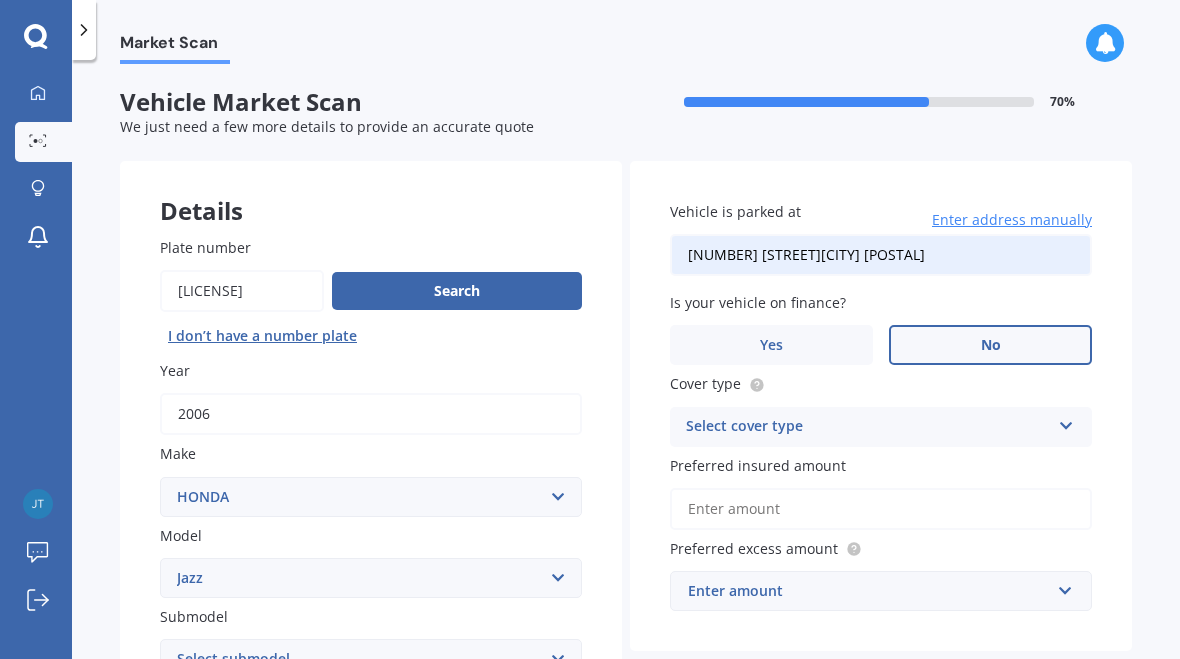 click at bounding box center [1066, 422] 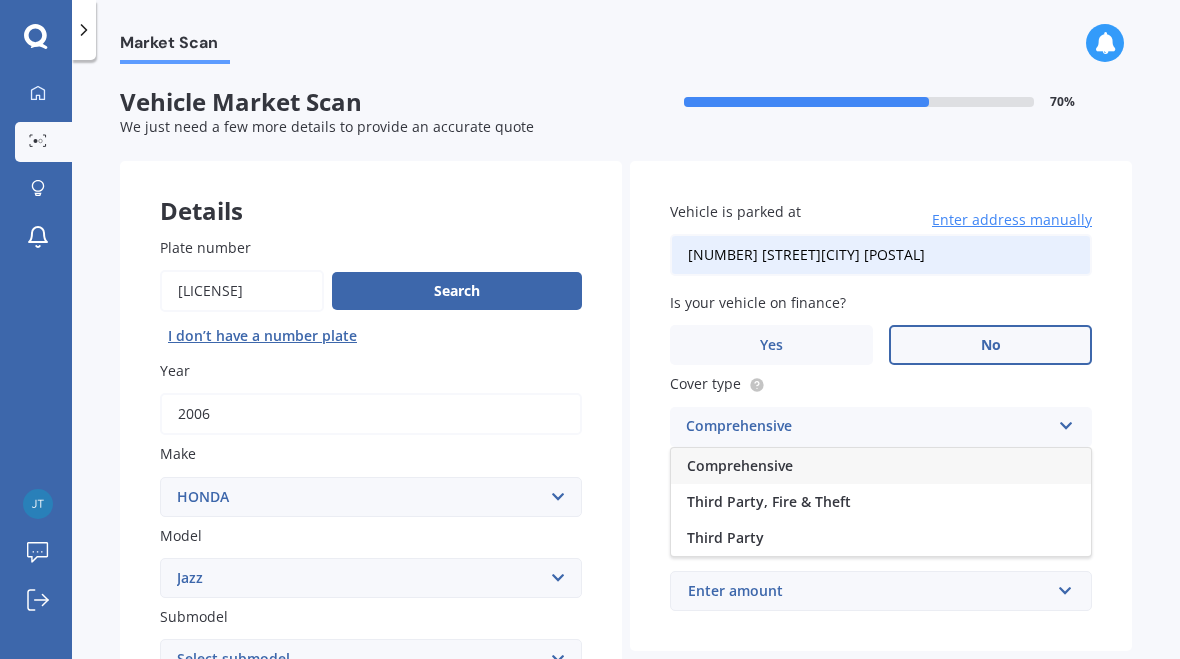 click on "Comprehensive" at bounding box center [881, 466] 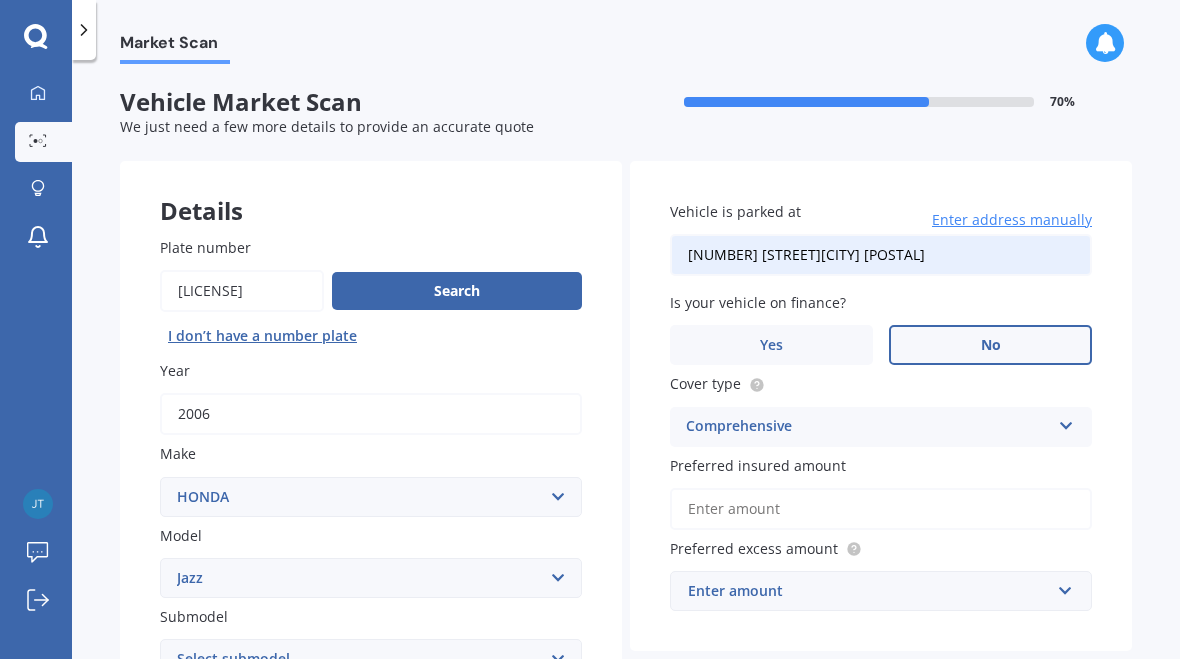 click on "Preferred insured amount" at bounding box center [758, 465] 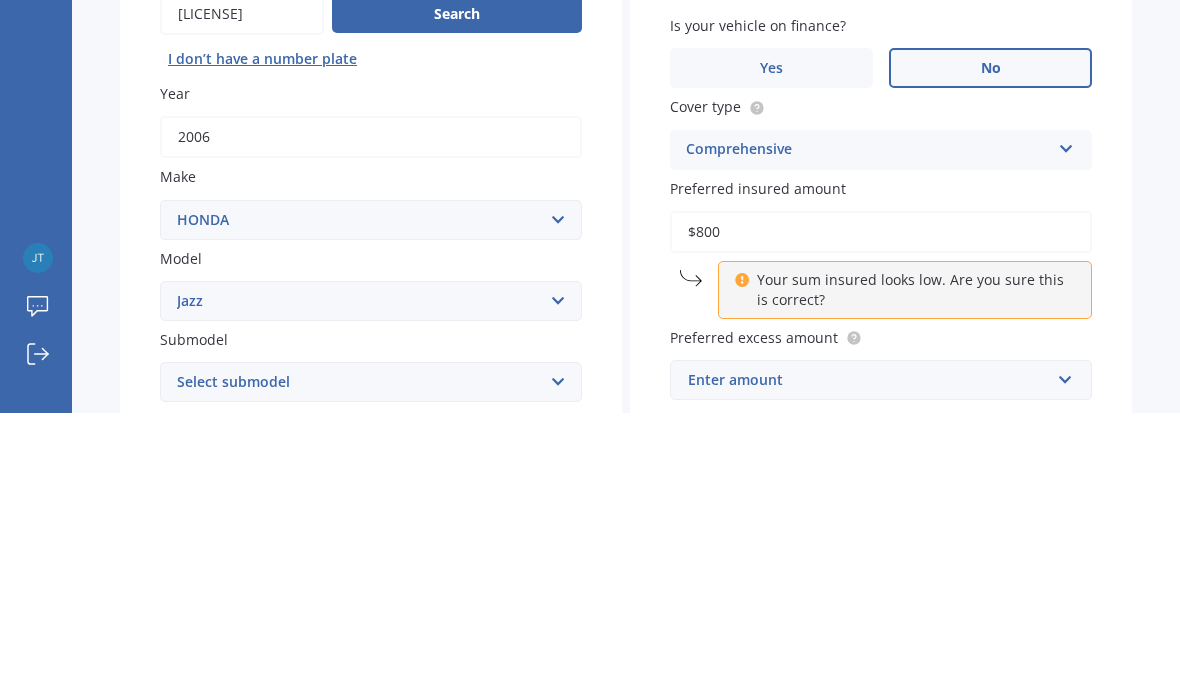 type on "$8,000" 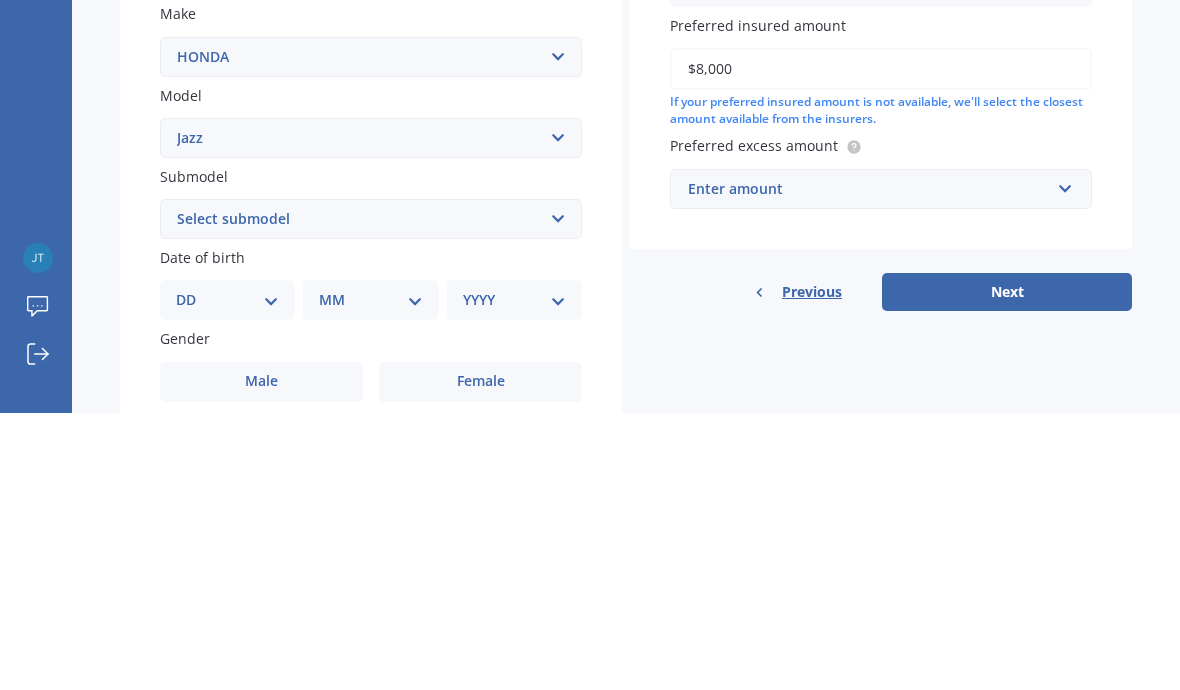 scroll, scrollTop: 162, scrollLeft: 0, axis: vertical 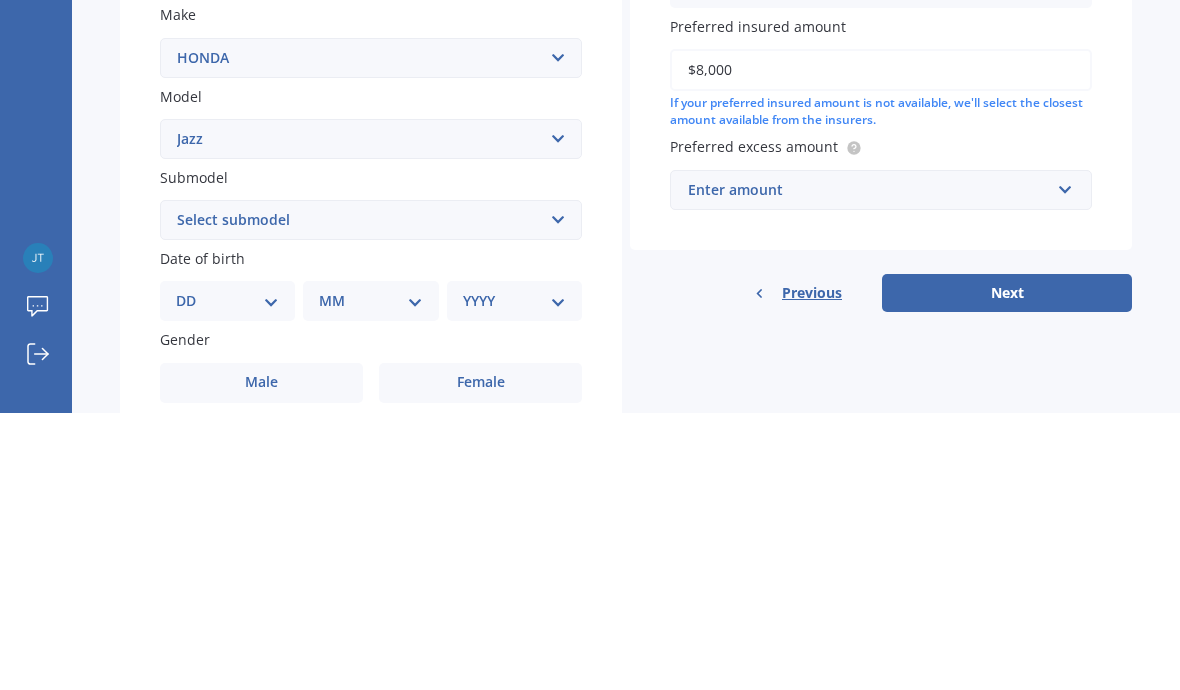 click on "Enter amount" at bounding box center (869, 467) 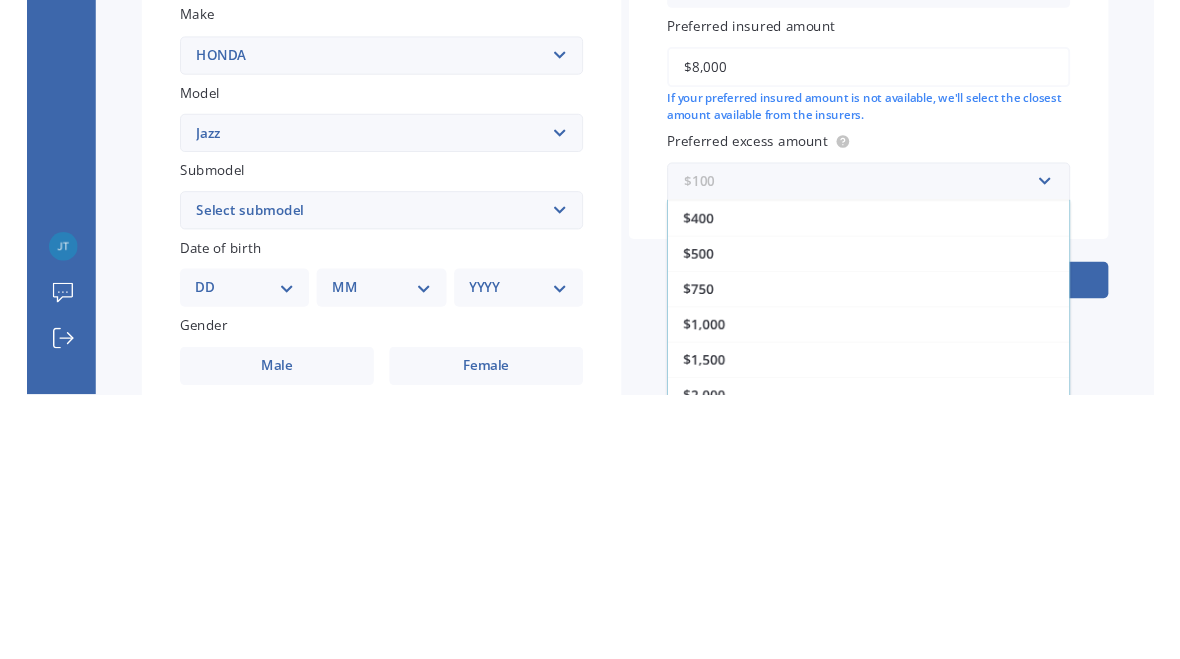 scroll, scrollTop: 36, scrollLeft: 0, axis: vertical 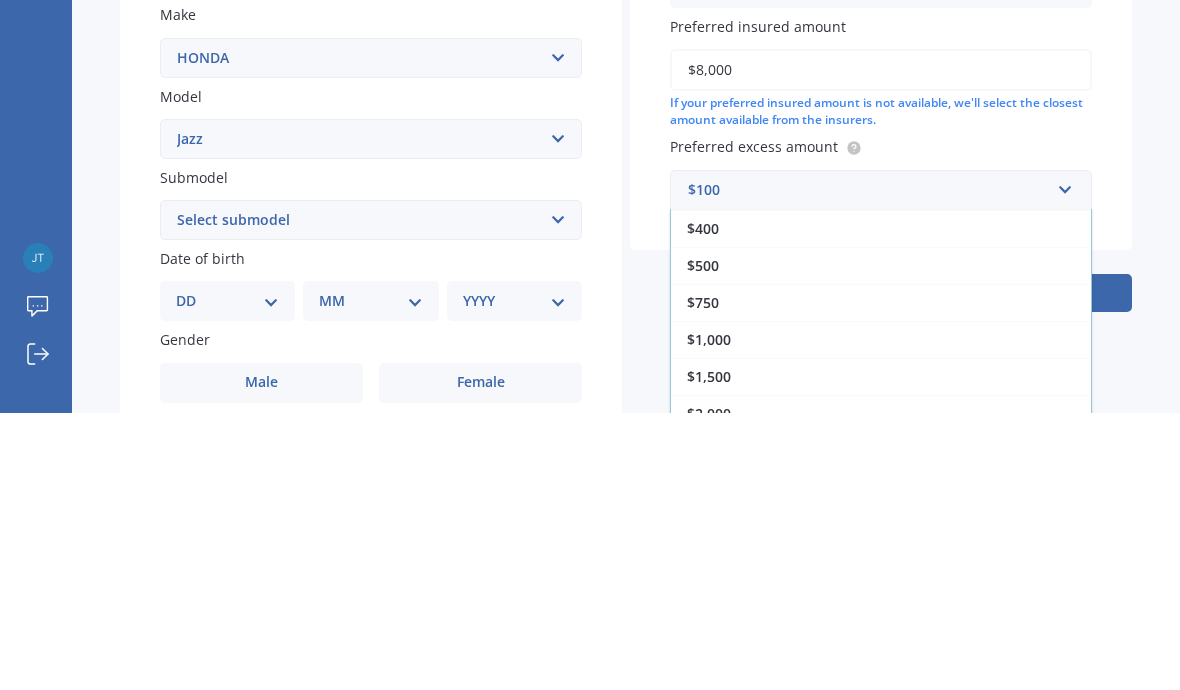click on "$400" at bounding box center [881, 505] 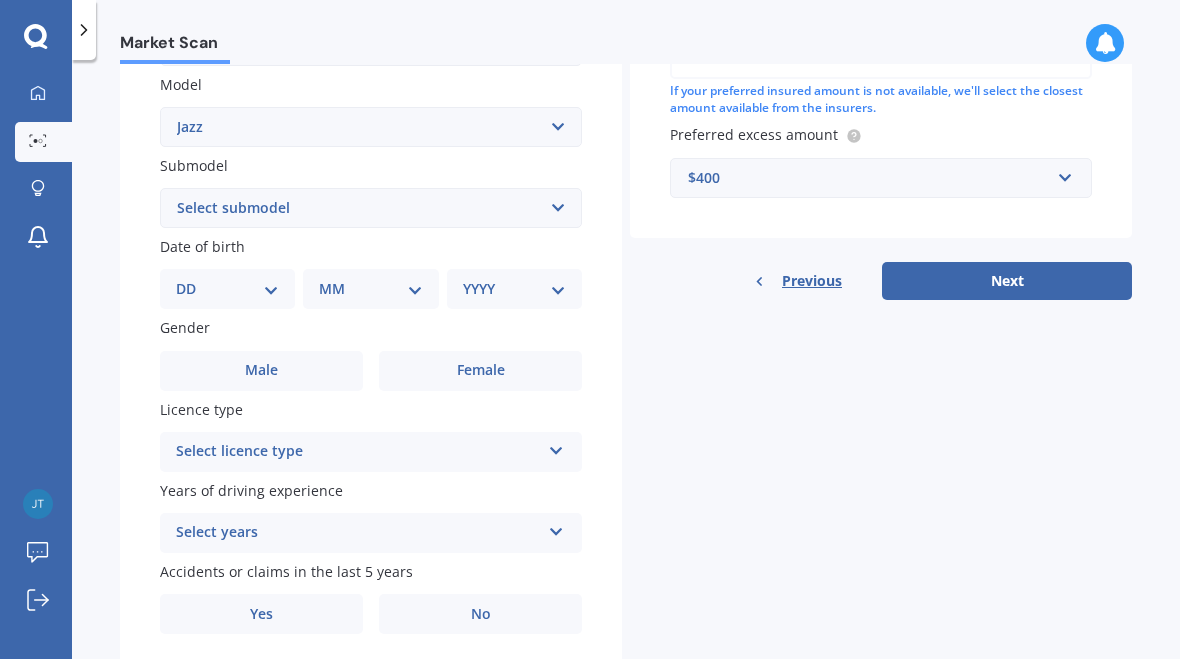 scroll, scrollTop: 463, scrollLeft: 0, axis: vertical 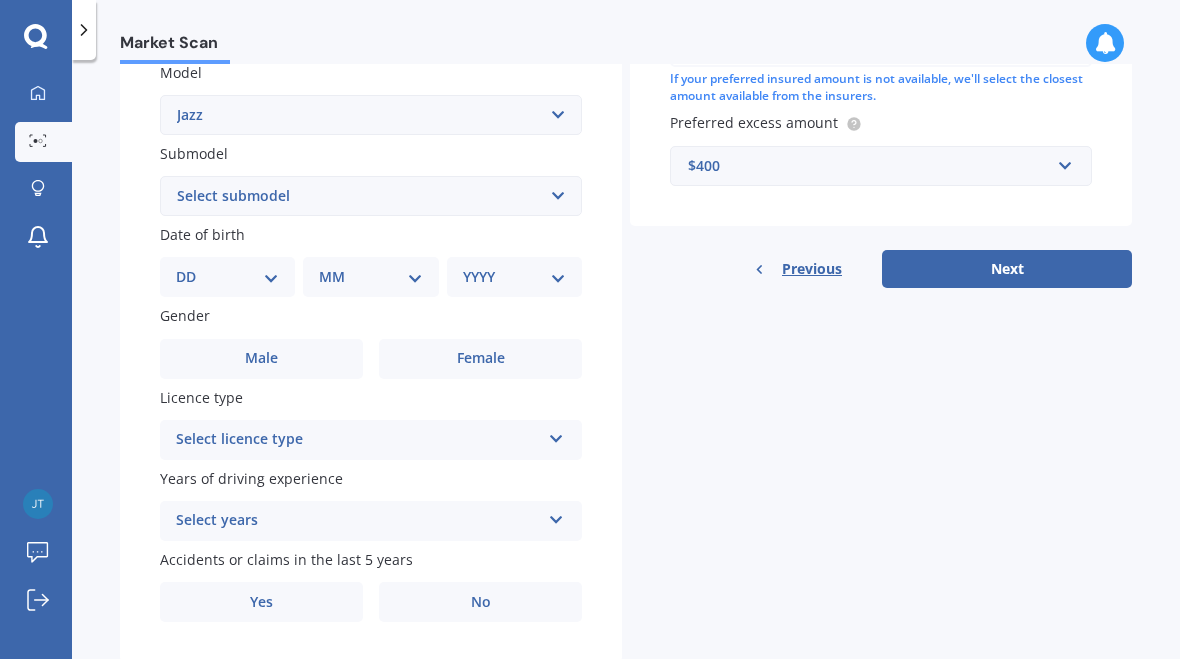 click on "Next" at bounding box center (1007, 269) 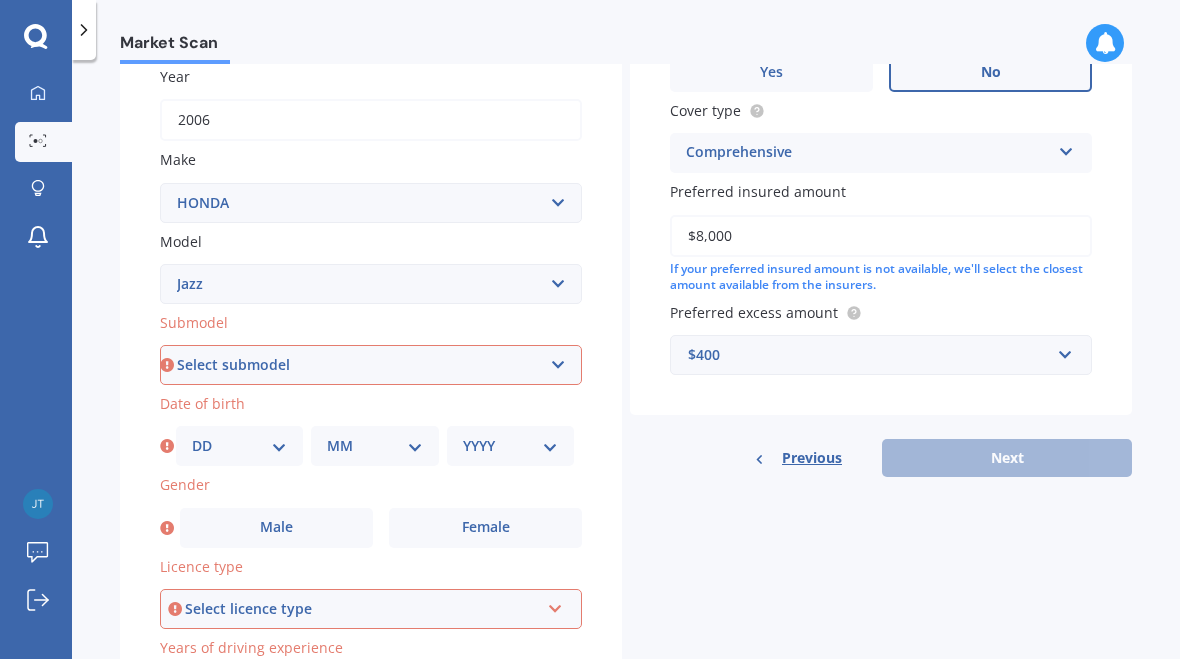 scroll, scrollTop: 308, scrollLeft: 0, axis: vertical 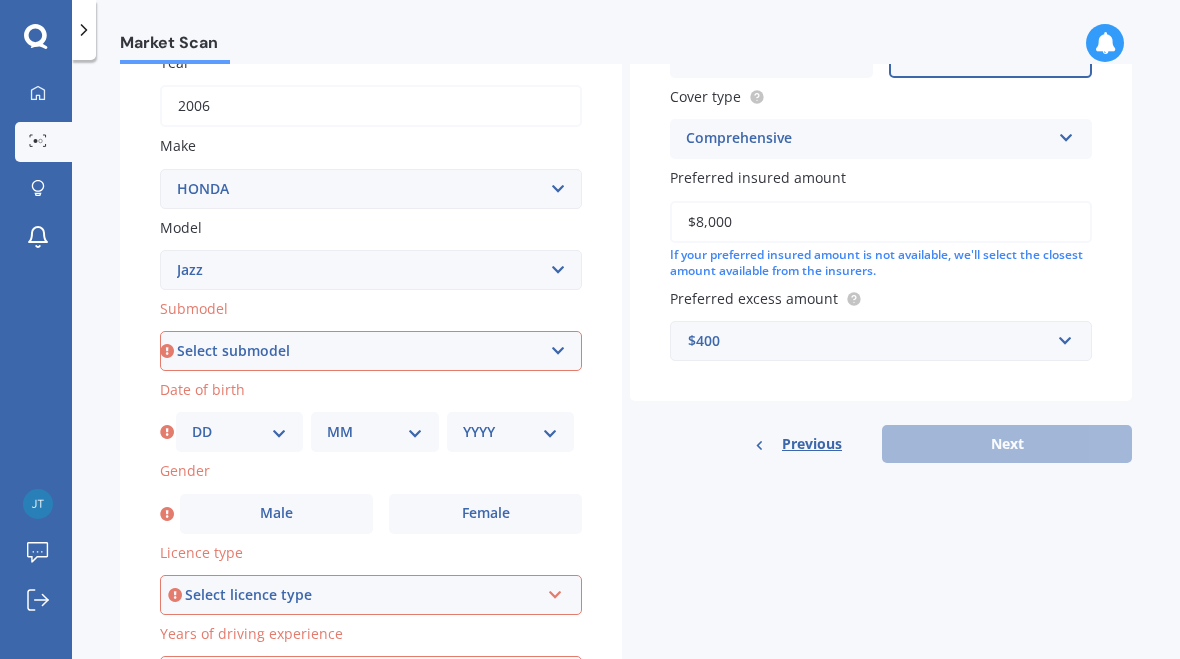 click on "Female" at bounding box center (486, 513) 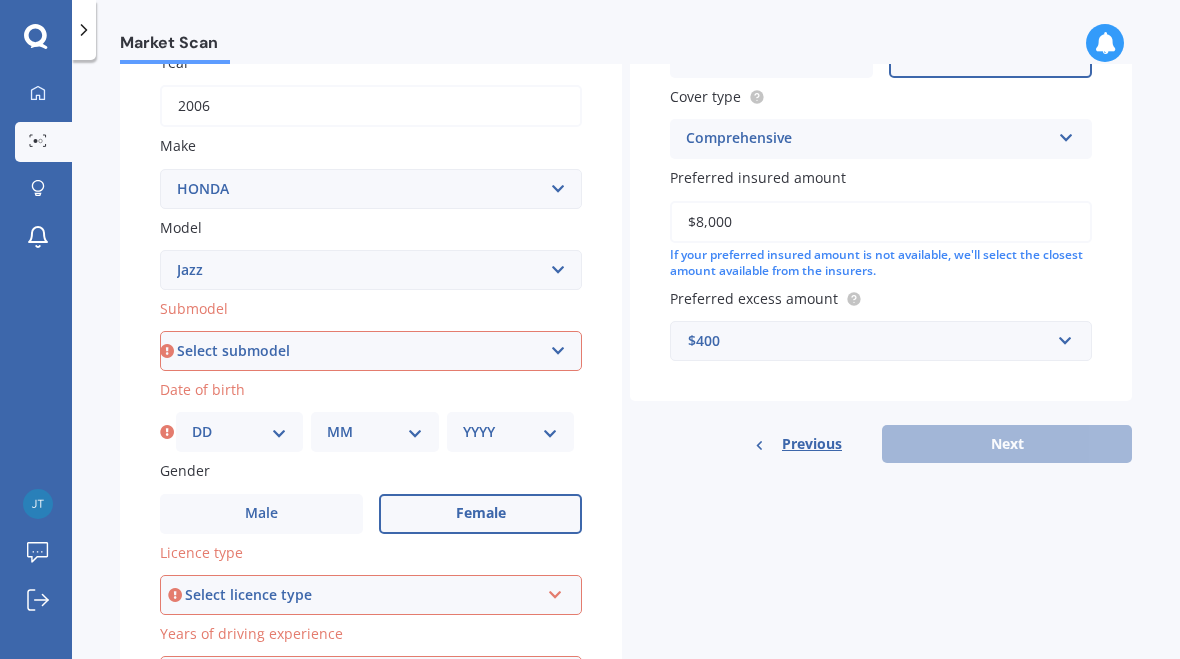 click on "DD 01 02 03 04 05 06 07 08 09 10 11 12 13 14 15 16 17 18 19 20 21 22 23 24 25 26 27 28 29 30 31" at bounding box center [239, 432] 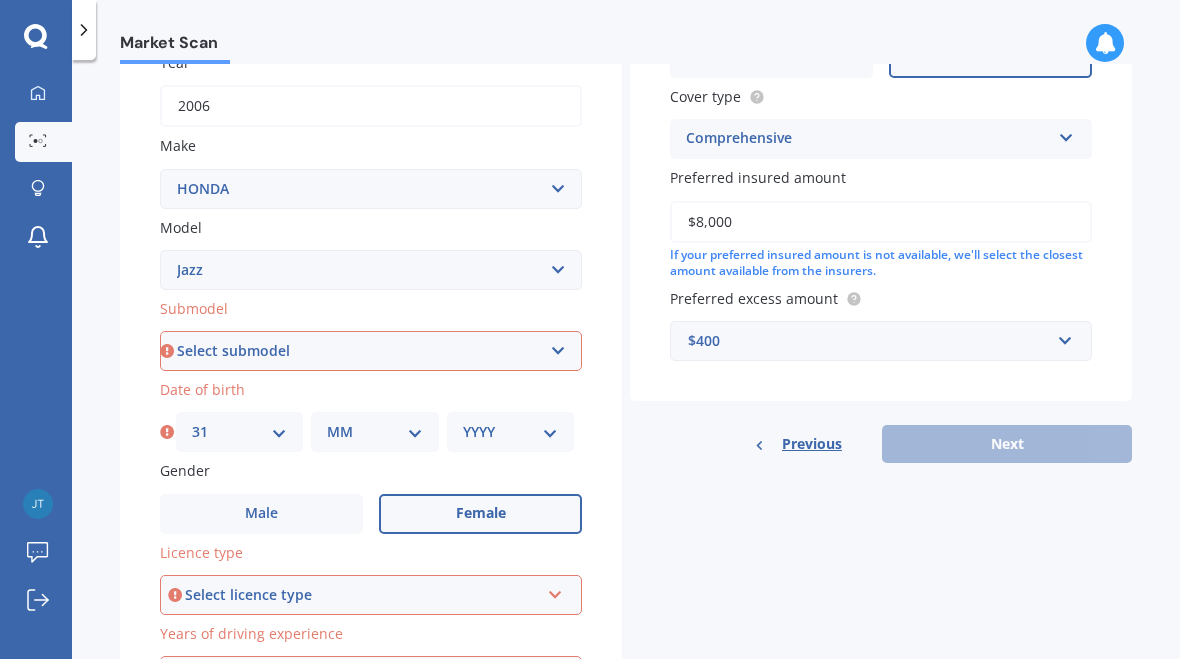 click on "MM 01 02 03 04 05 06 07 08 09 10 11 12" at bounding box center (374, 432) 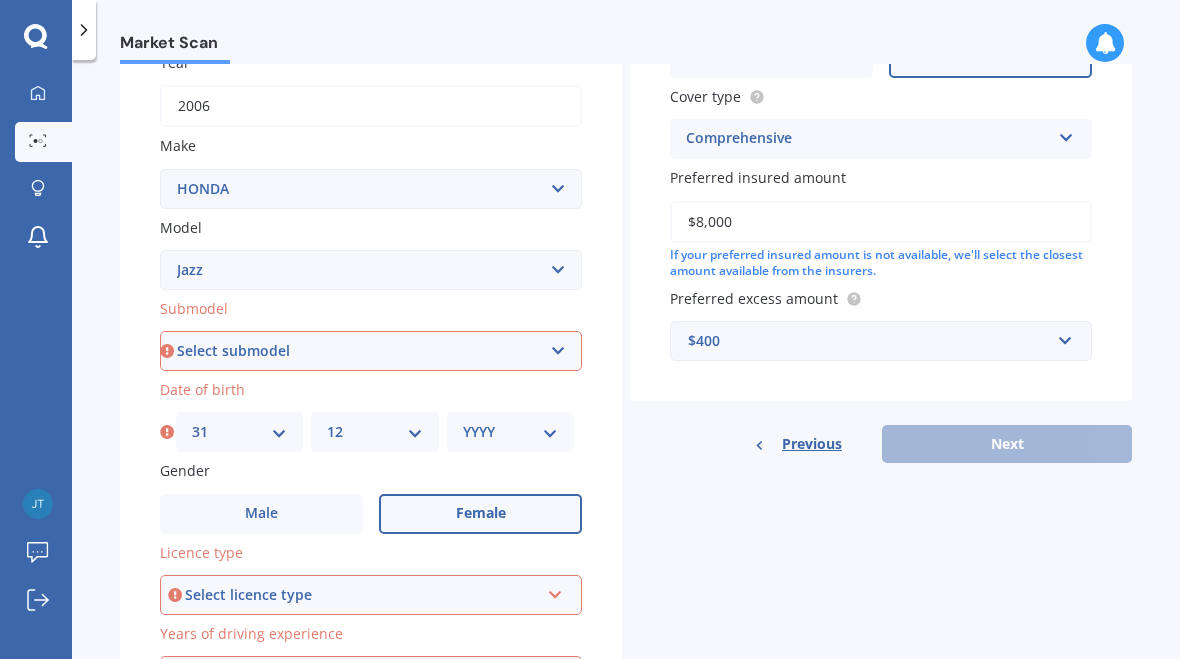 click on "YYYY 2025 2024 2023 2022 2021 2020 2019 2018 2017 2016 2015 2014 2013 2012 2011 2010 2009 2008 2007 2006 2005 2004 2003 2002 2001 2000 1999 1998 1997 1996 1995 1994 1993 1992 1991 1990 1989 1988 1987 1986 1985 1984 1983 1982 1981 1980 1979 1978 1977 1976 1975 1974 1973 1972 1971 1970 1969 1968 1967 1966 1965 1964 1963 1962 1961 1960 1959 1958 1957 1956 1955 1954 1953 1952 1951 1950 1949 1948 1947 1946 1945 1944 1943 1942 1941 1940 1939 1938 1937 1936 1935 1934 1933 1932 1931 1930 1929 1928 1927 1926" at bounding box center [510, 432] 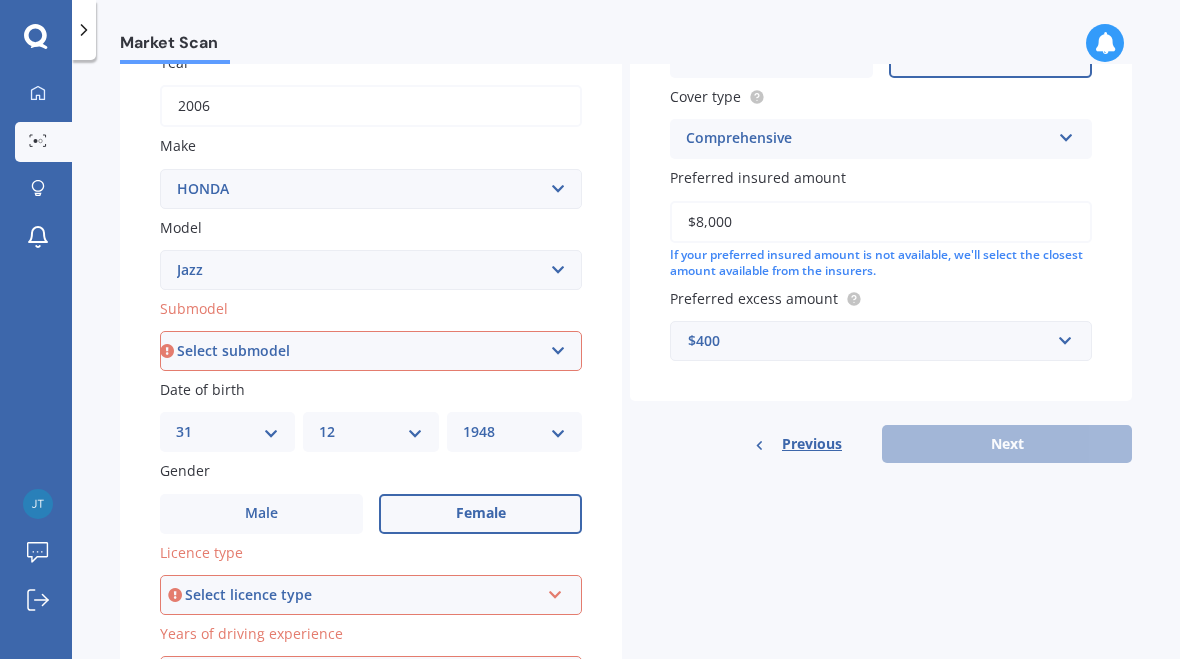 click at bounding box center (555, 591) 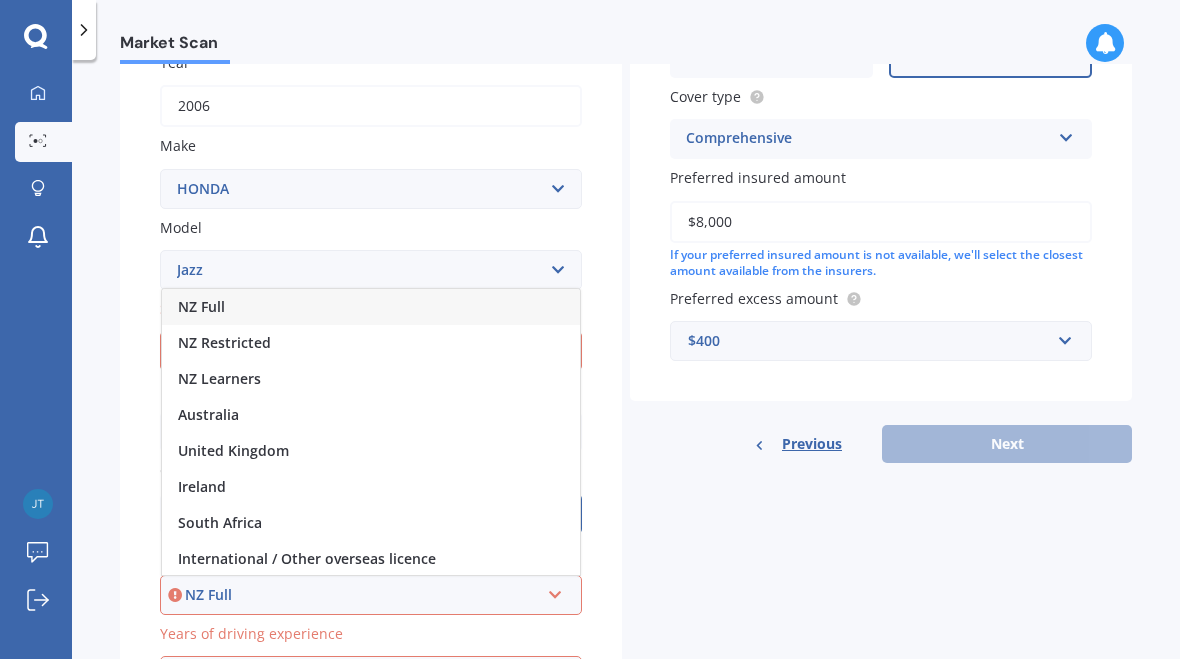 click on "NZ Full" at bounding box center [371, 307] 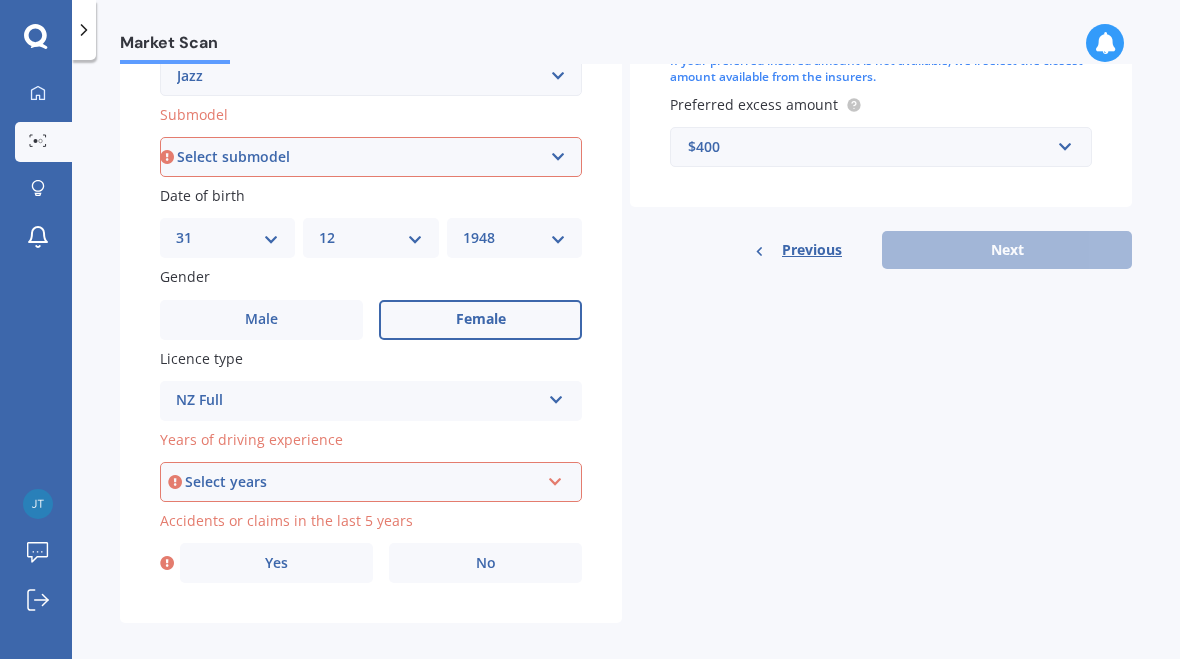 scroll, scrollTop: 501, scrollLeft: 0, axis: vertical 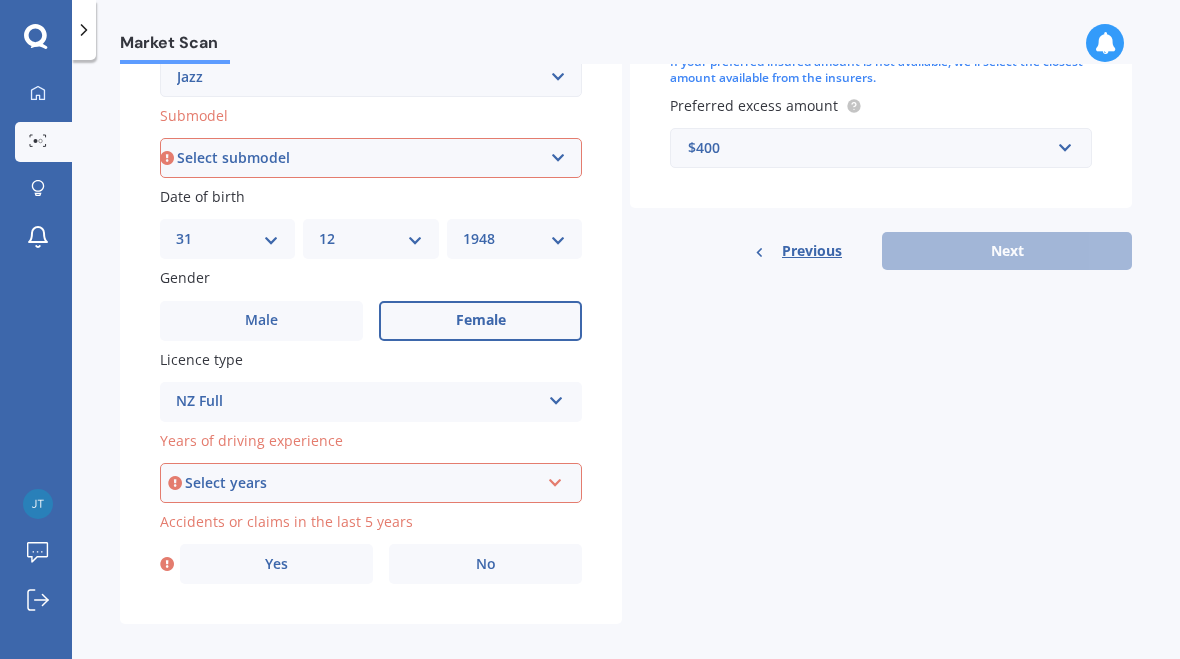 click at bounding box center [555, 479] 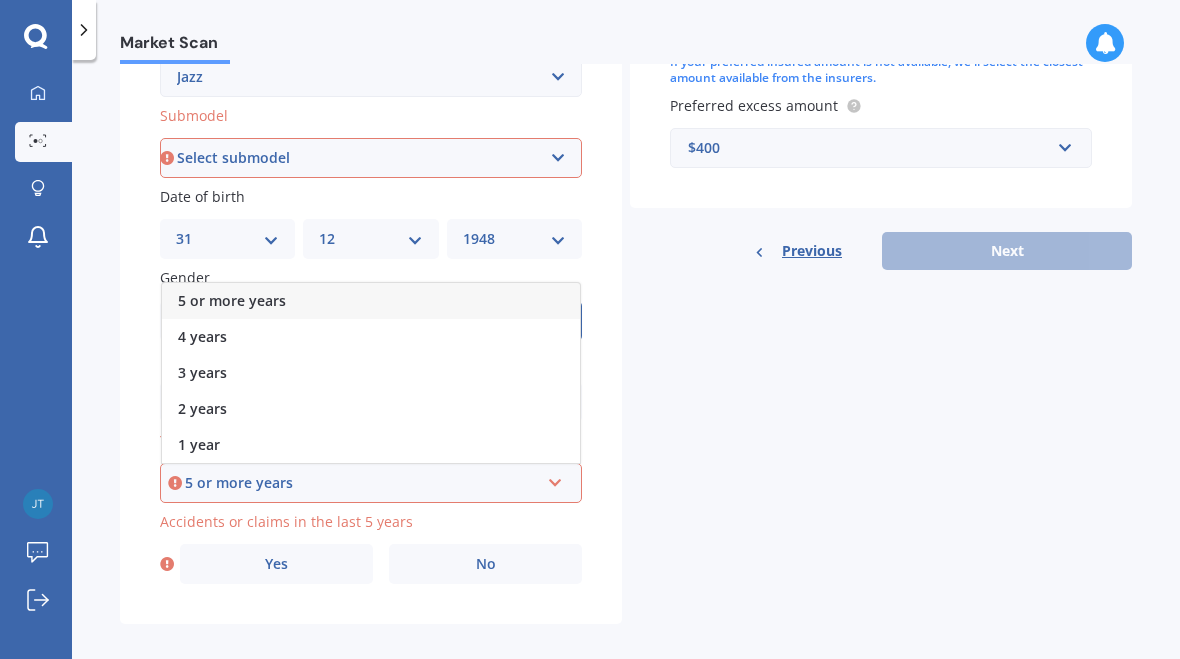 click on "5 or more years" at bounding box center [362, 483] 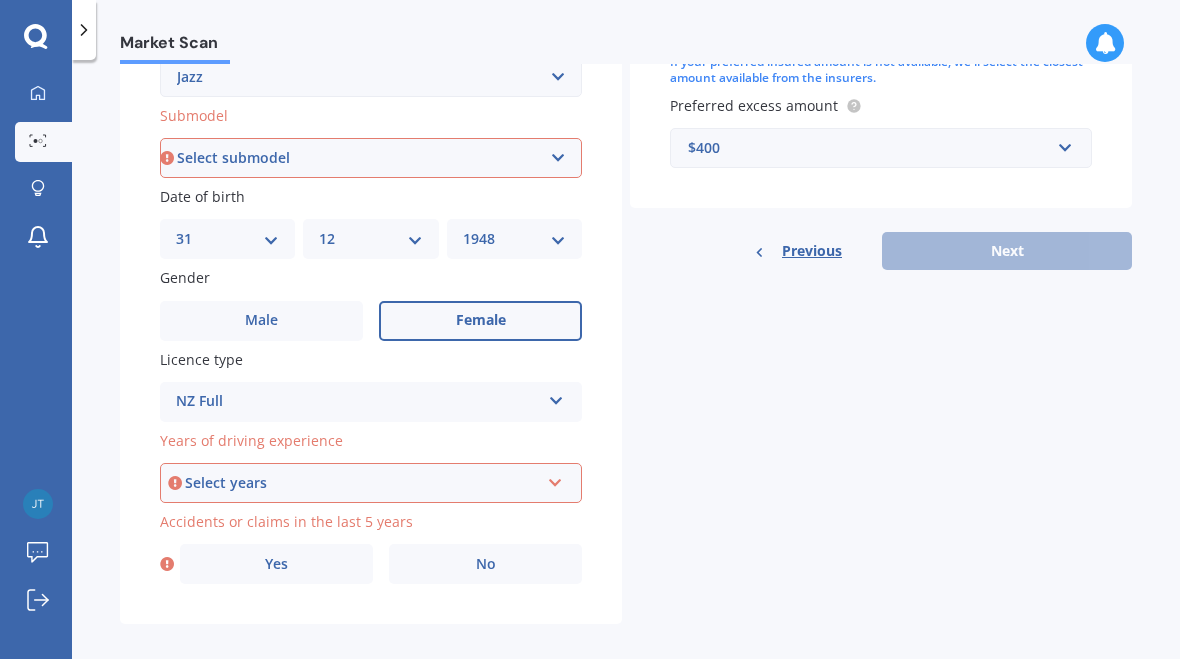 click at bounding box center [555, 479] 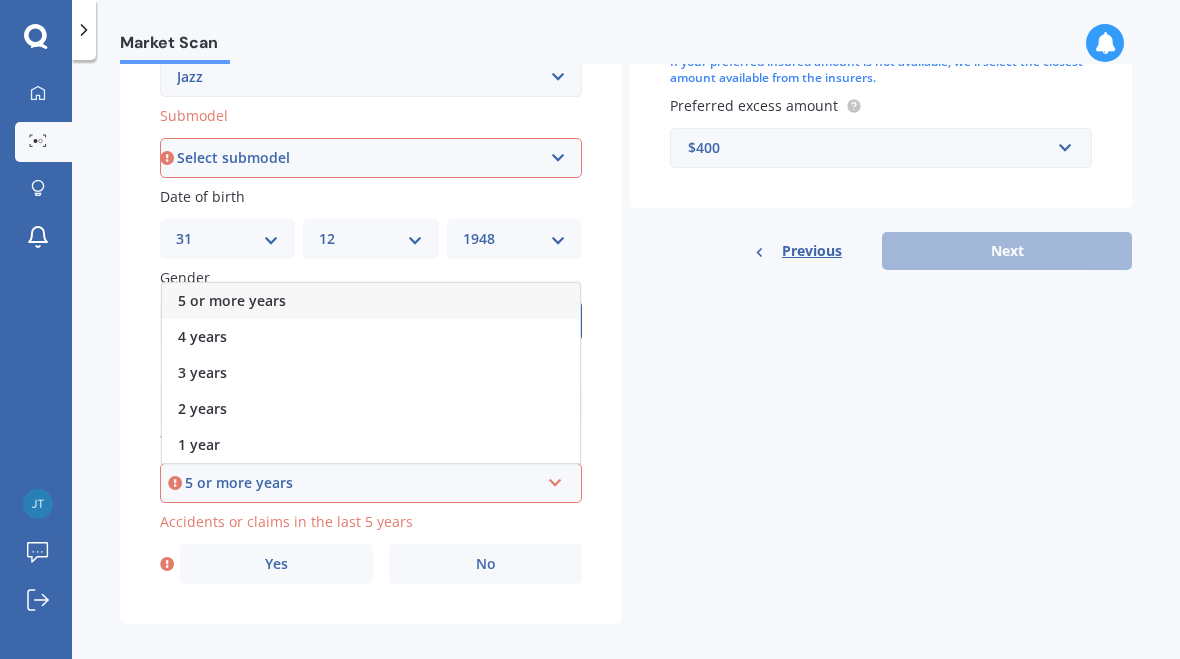 click on "5 or more years" at bounding box center (362, 483) 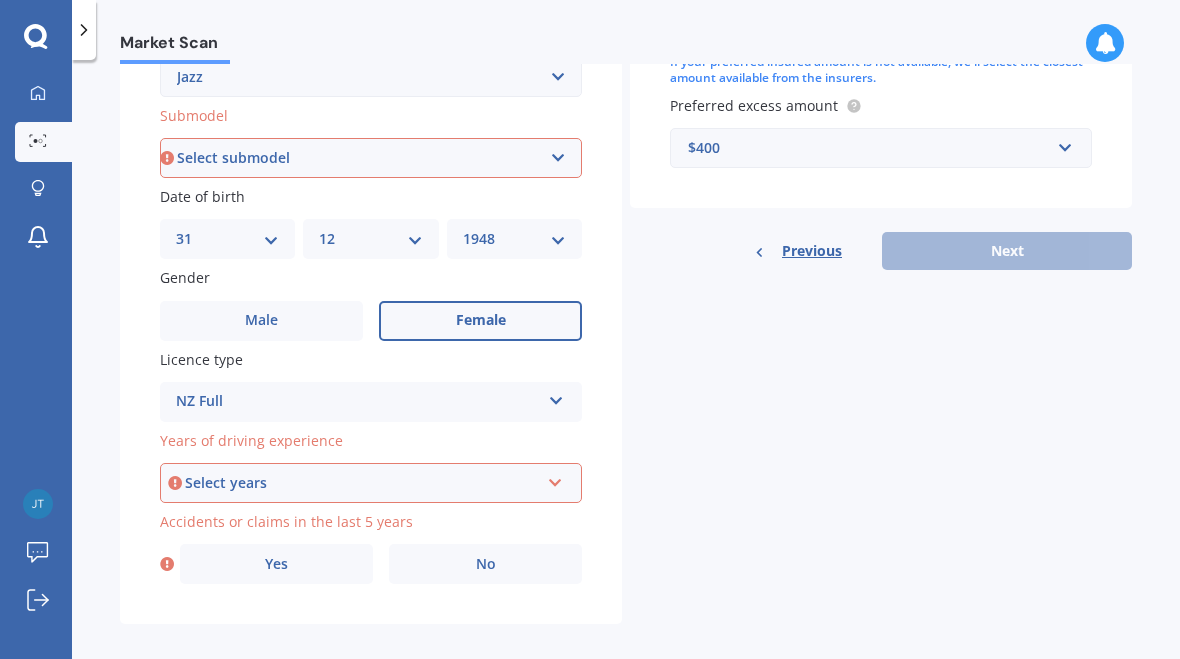 click on "Select years" at bounding box center [362, 483] 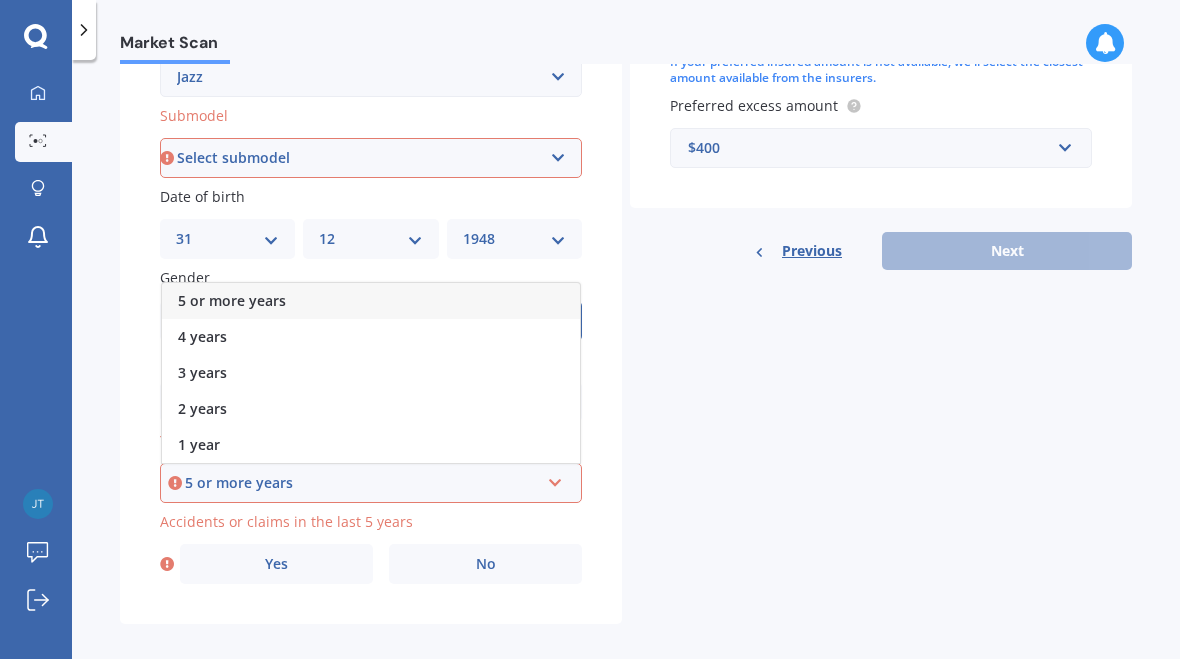 click on "5 or more years" at bounding box center (232, 300) 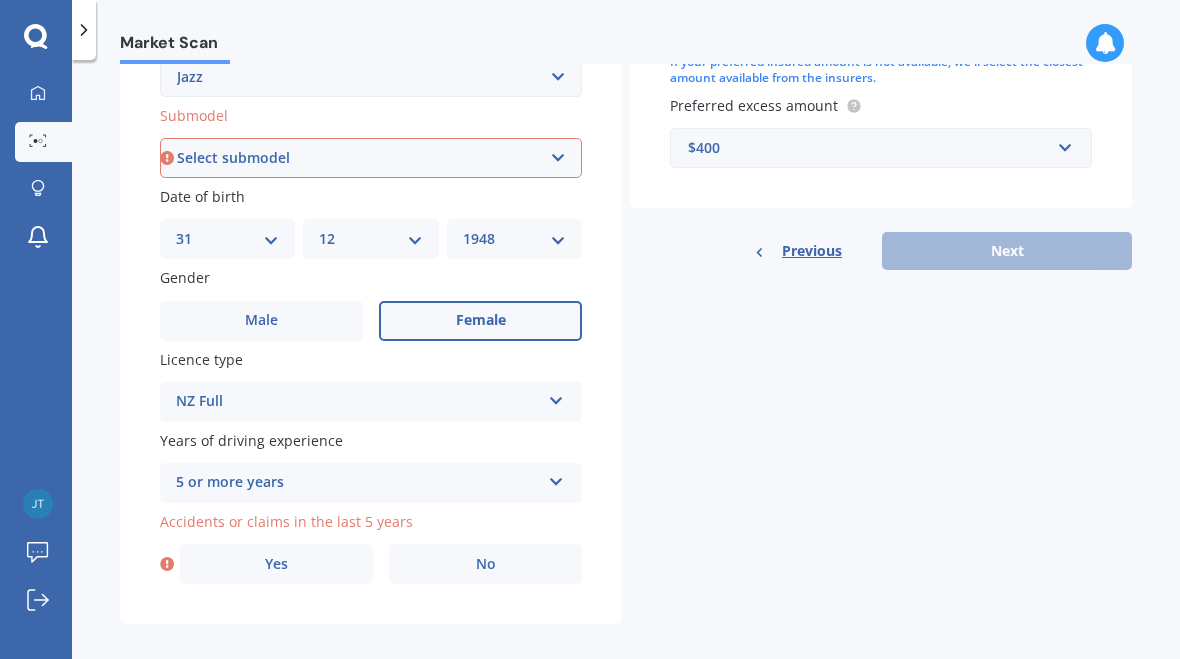 click on "No" at bounding box center (485, 564) 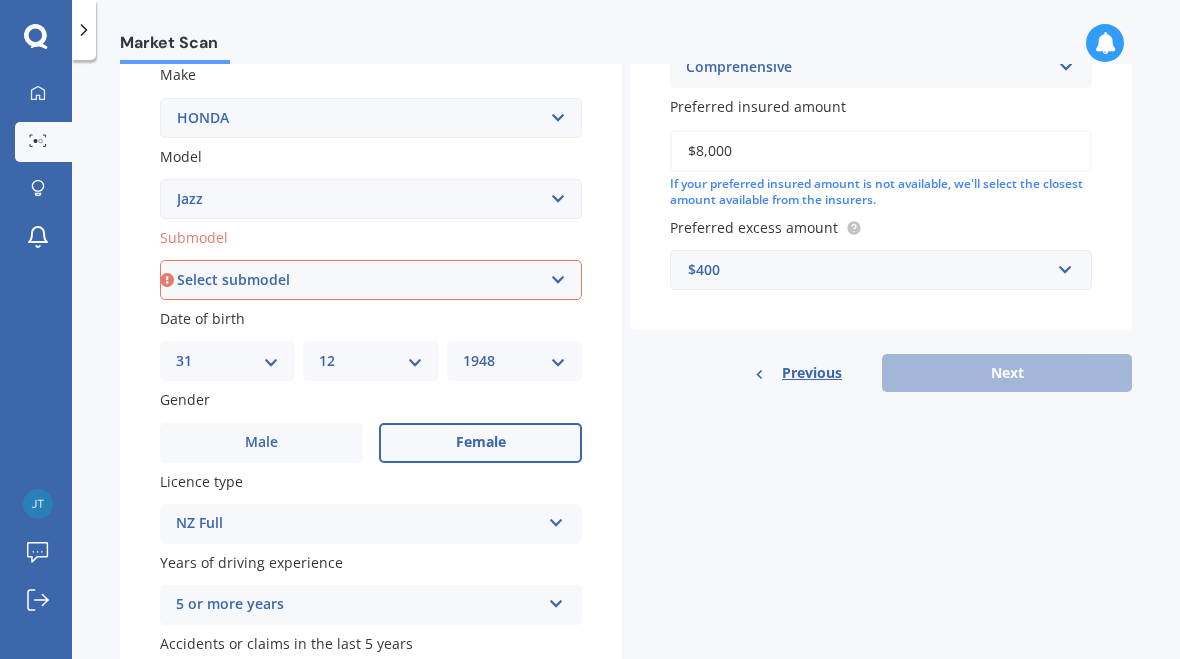 scroll, scrollTop: 377, scrollLeft: 0, axis: vertical 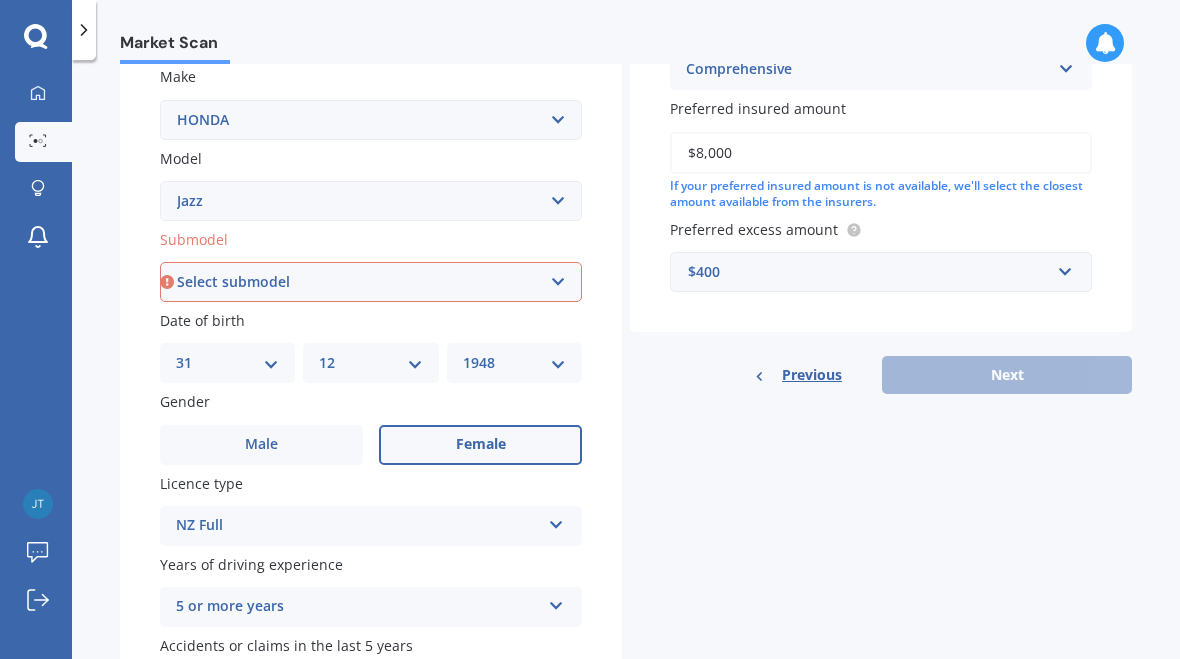 click on "Previous Next" at bounding box center [881, 375] 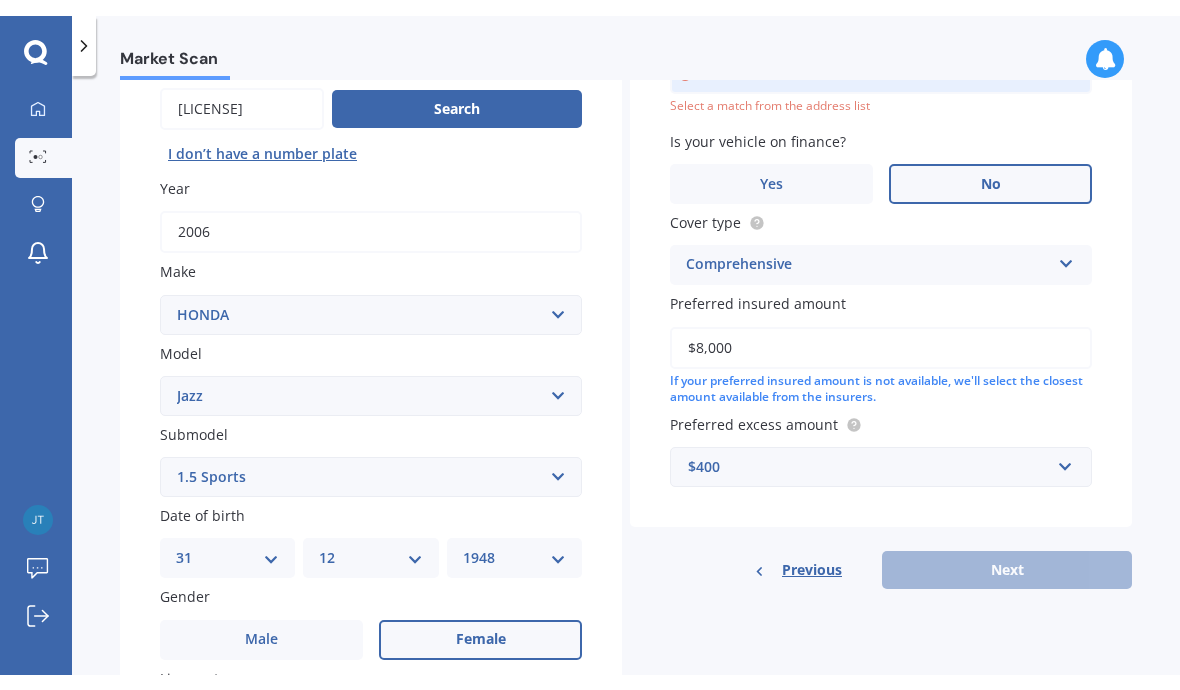 scroll, scrollTop: 135, scrollLeft: 0, axis: vertical 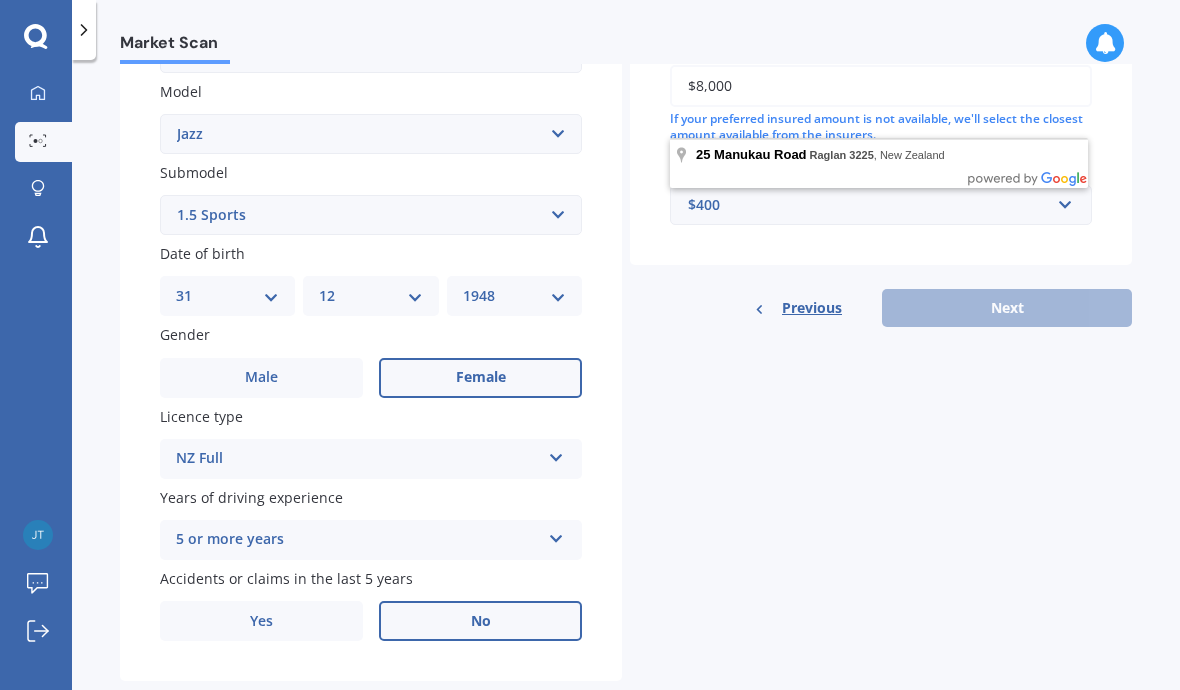 click on "Select submodel (all other) 1.3 1.5 Sports Crosstar 1.5P Hatchback RS S" at bounding box center [371, 215] 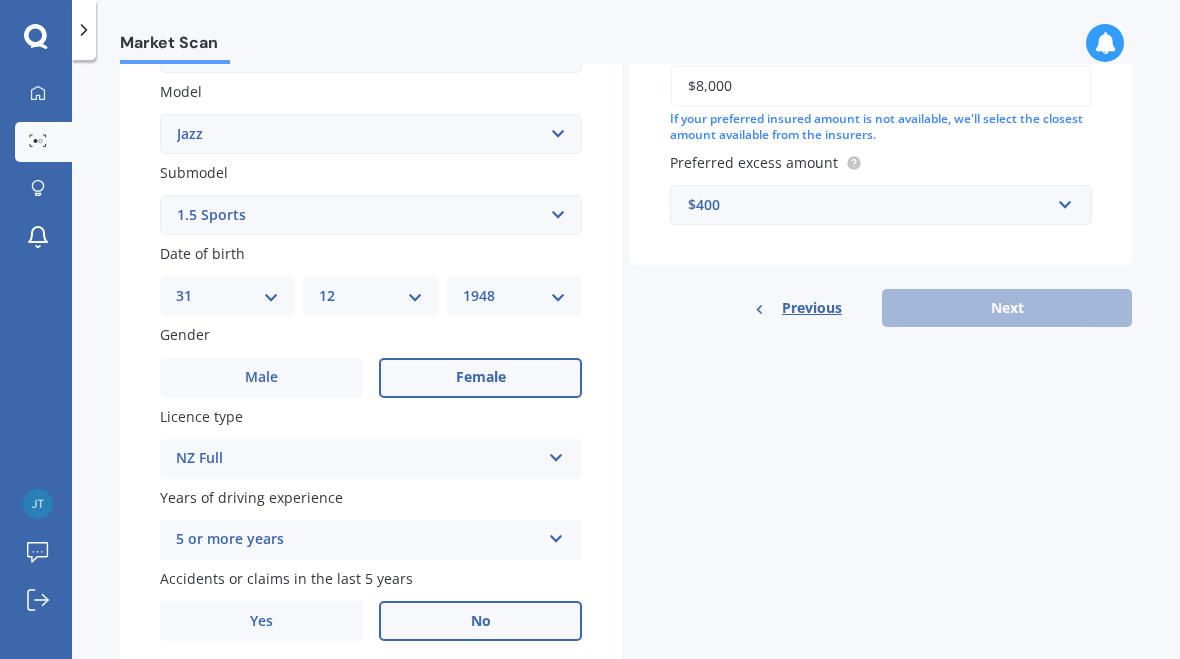 scroll, scrollTop: 444, scrollLeft: 0, axis: vertical 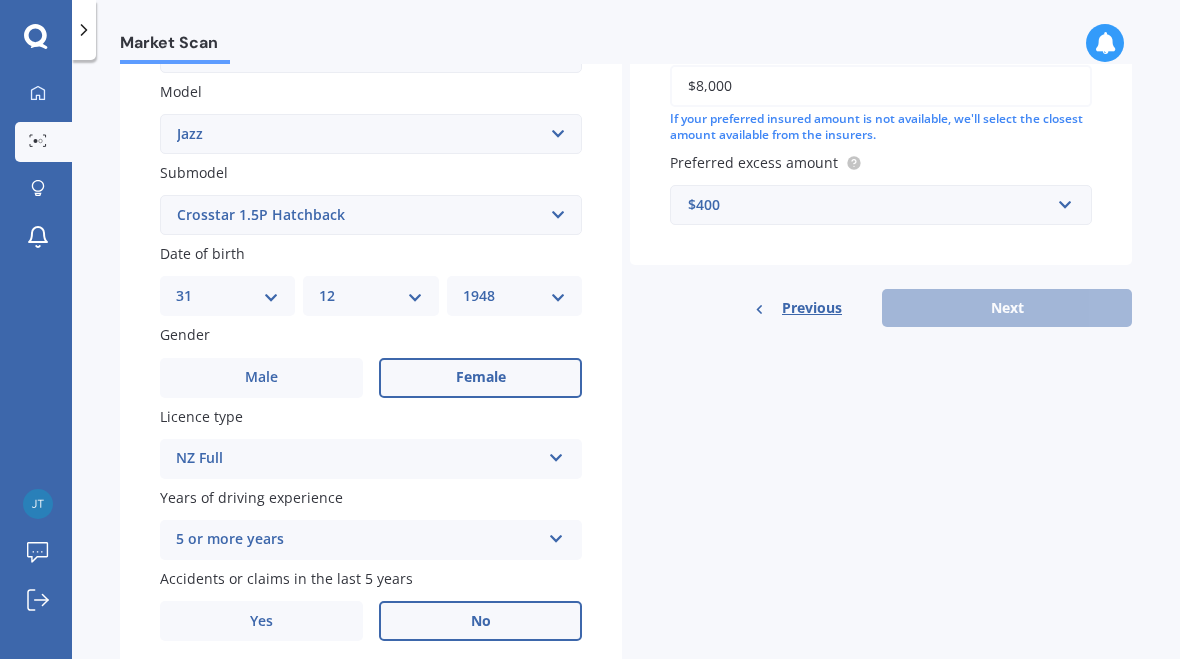 click on "Select submodel (all other) 1.3 1.5 Sports Crosstar 1.5P Hatchback RS S" at bounding box center (371, 215) 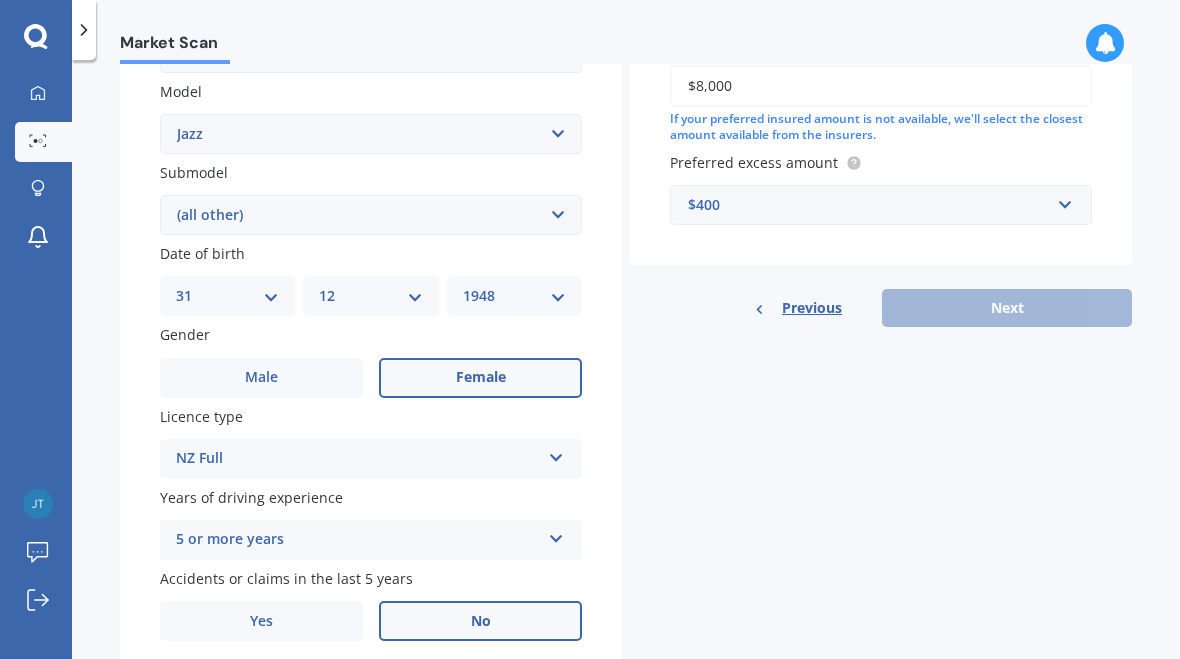 click on "Previous Next" at bounding box center (881, 308) 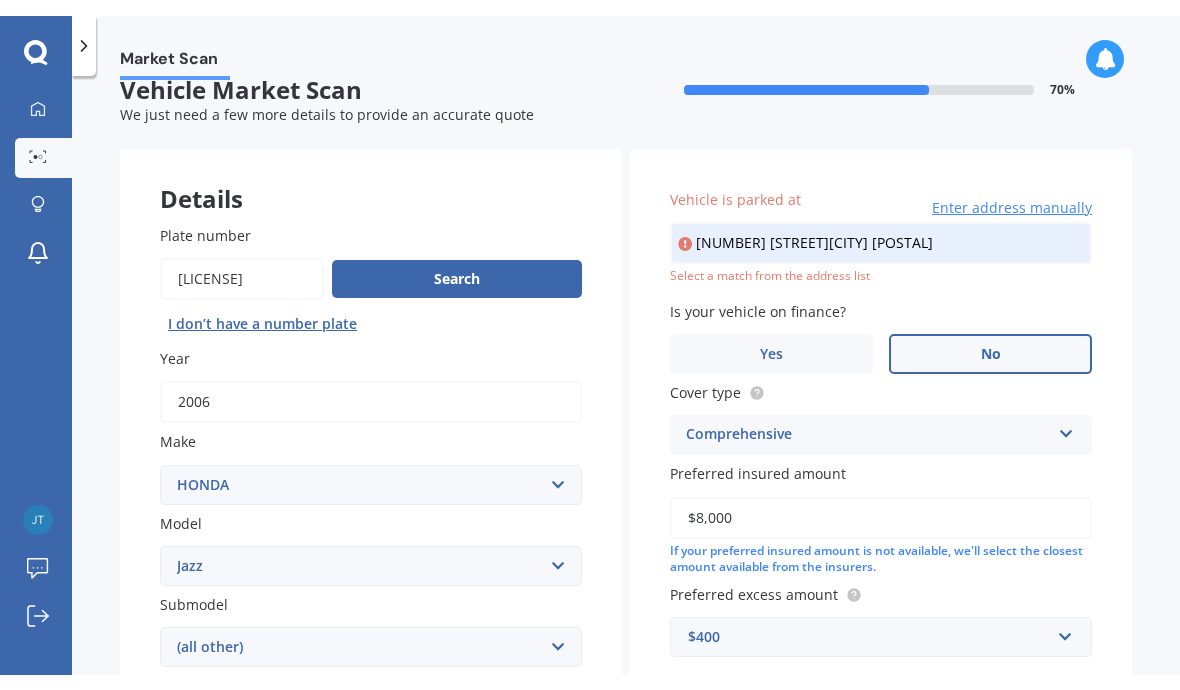 scroll, scrollTop: 28, scrollLeft: 0, axis: vertical 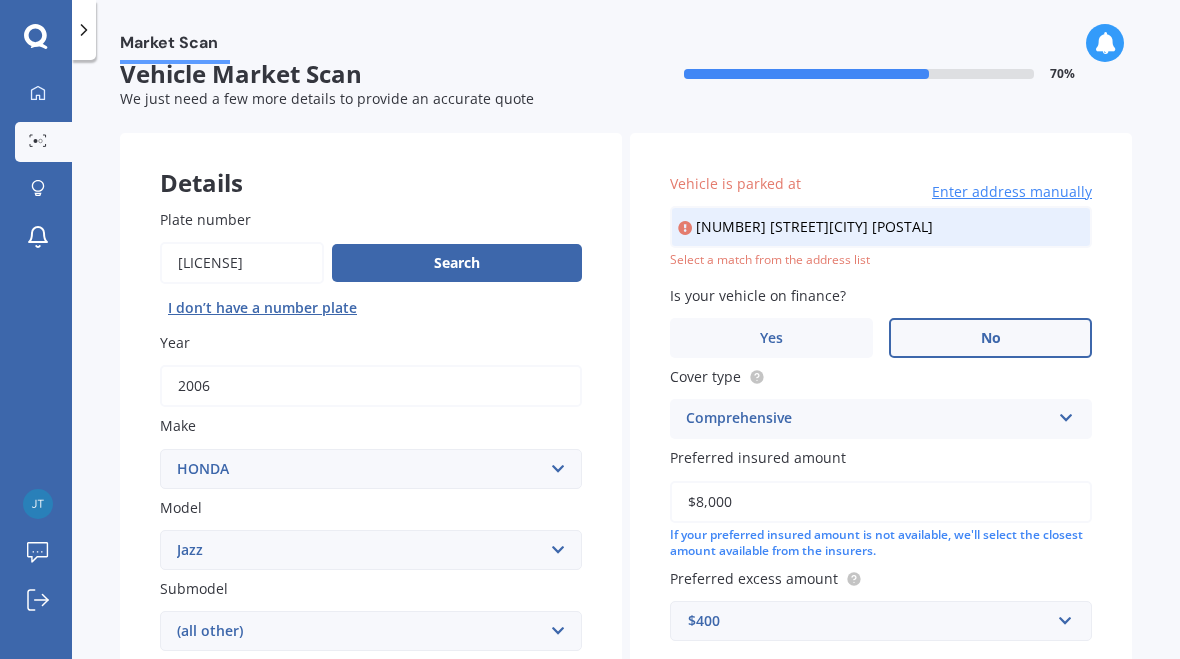 click on "[NUMBER] [STREET][CITY] [POSTAL]" at bounding box center [881, 227] 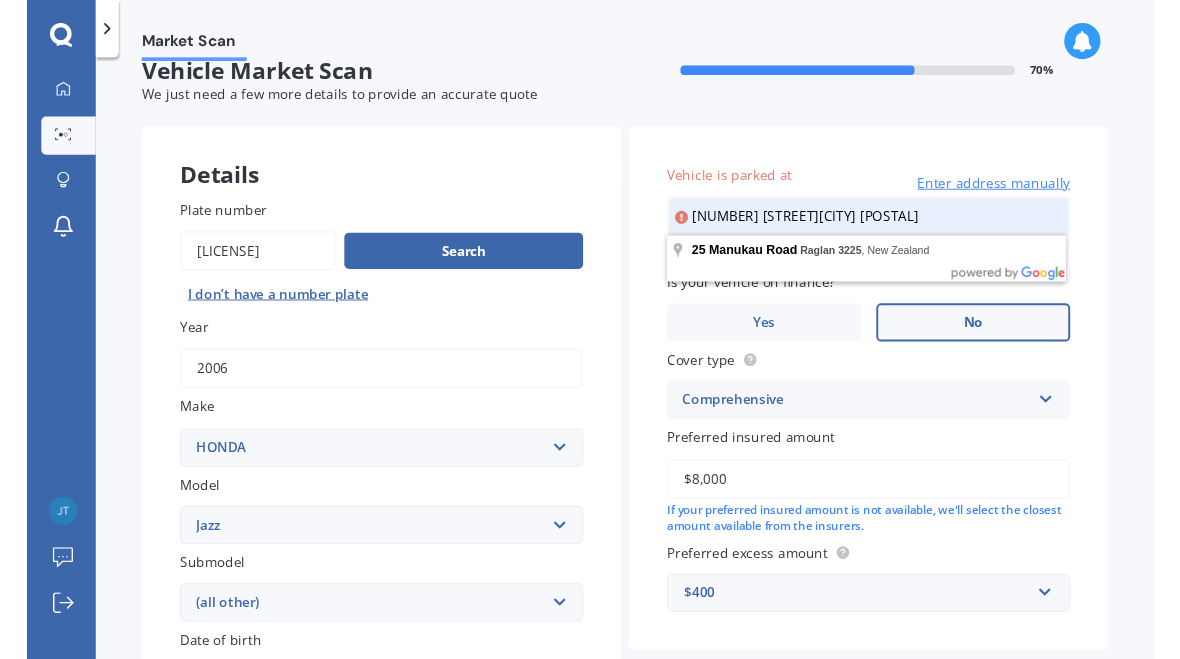 scroll, scrollTop: 28, scrollLeft: 0, axis: vertical 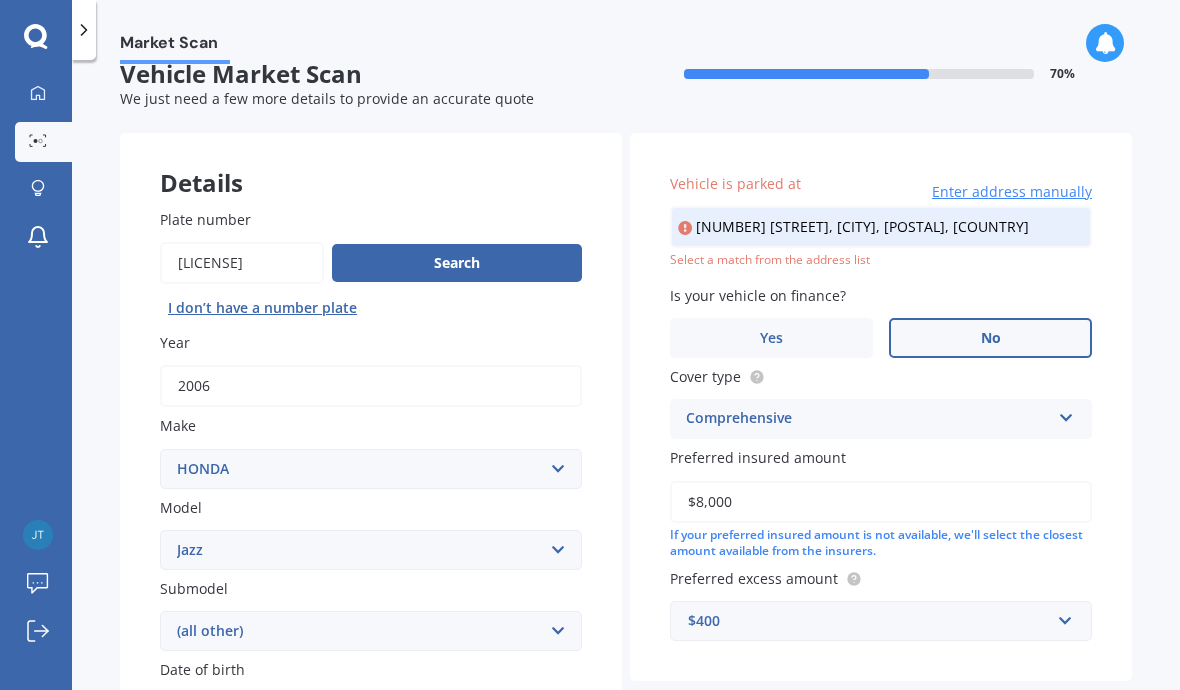 type on "[NUMBER] [STREET], [CITY] [POSTAL]" 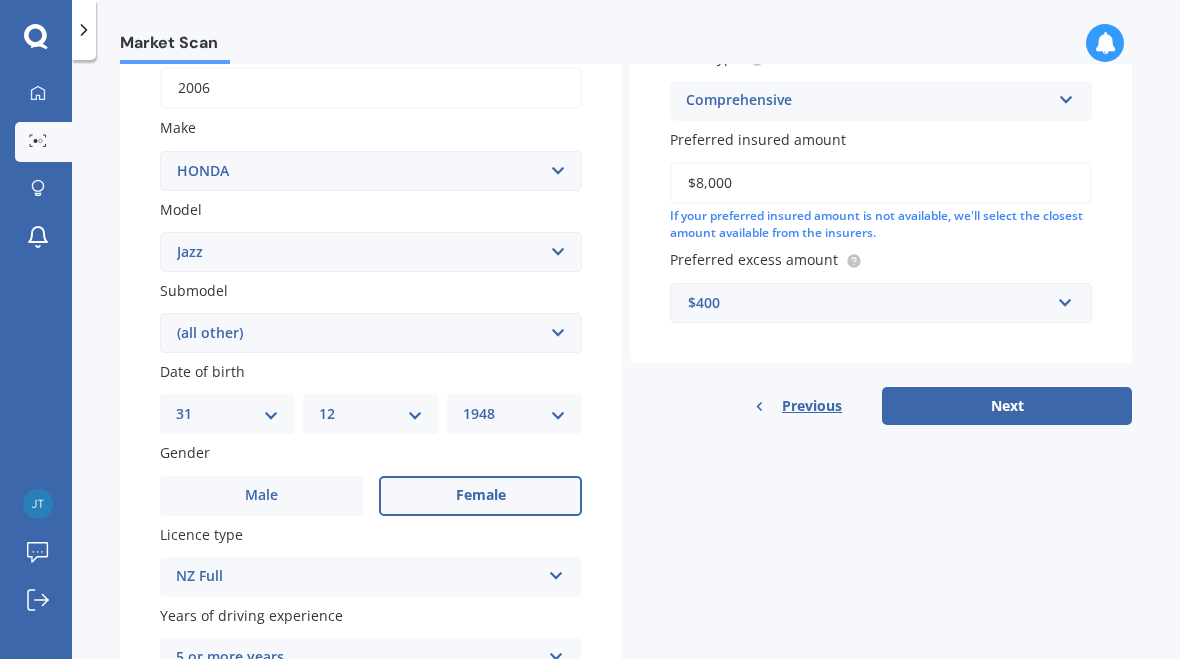 scroll, scrollTop: 326, scrollLeft: 0, axis: vertical 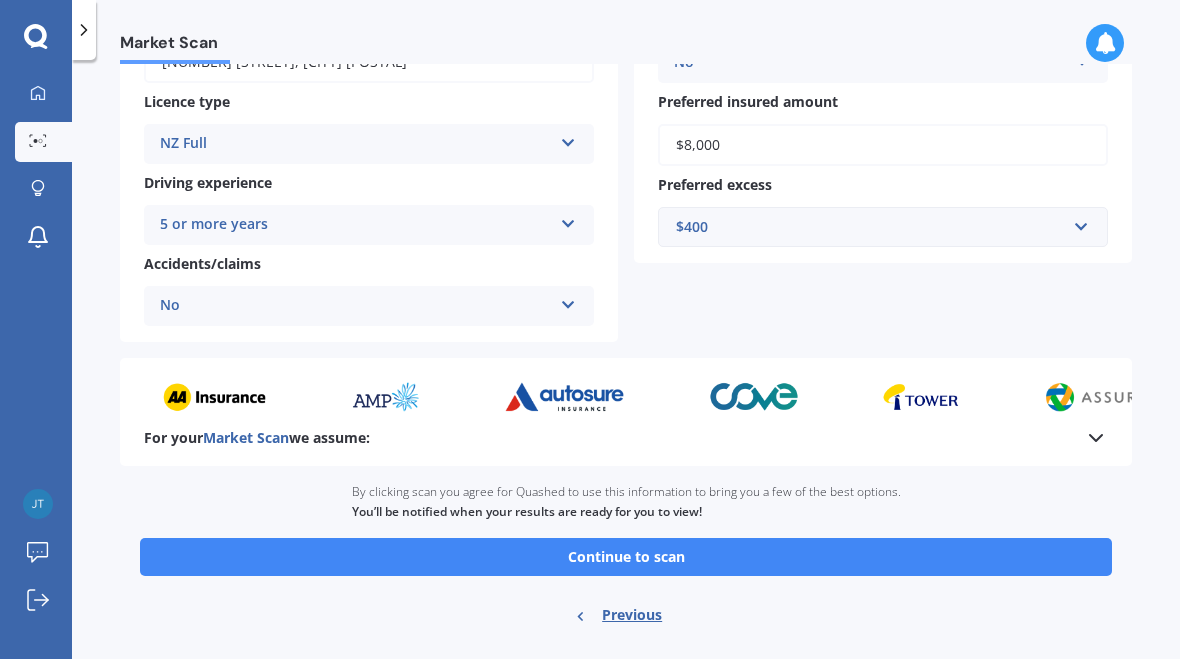click 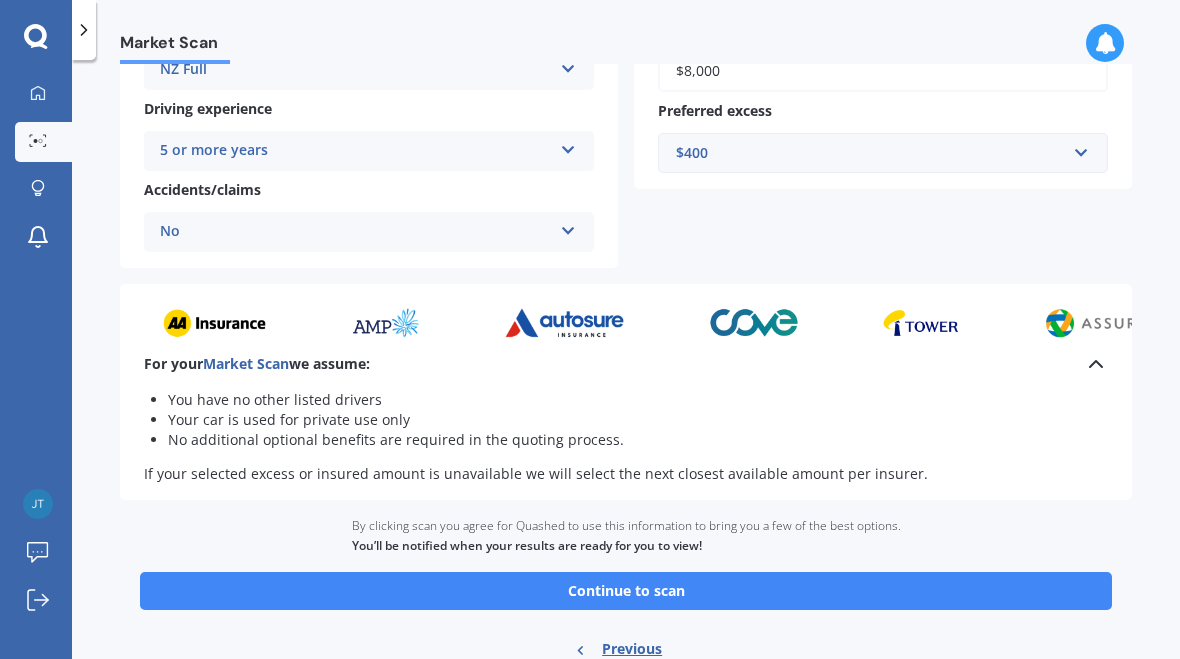 scroll, scrollTop: 406, scrollLeft: 0, axis: vertical 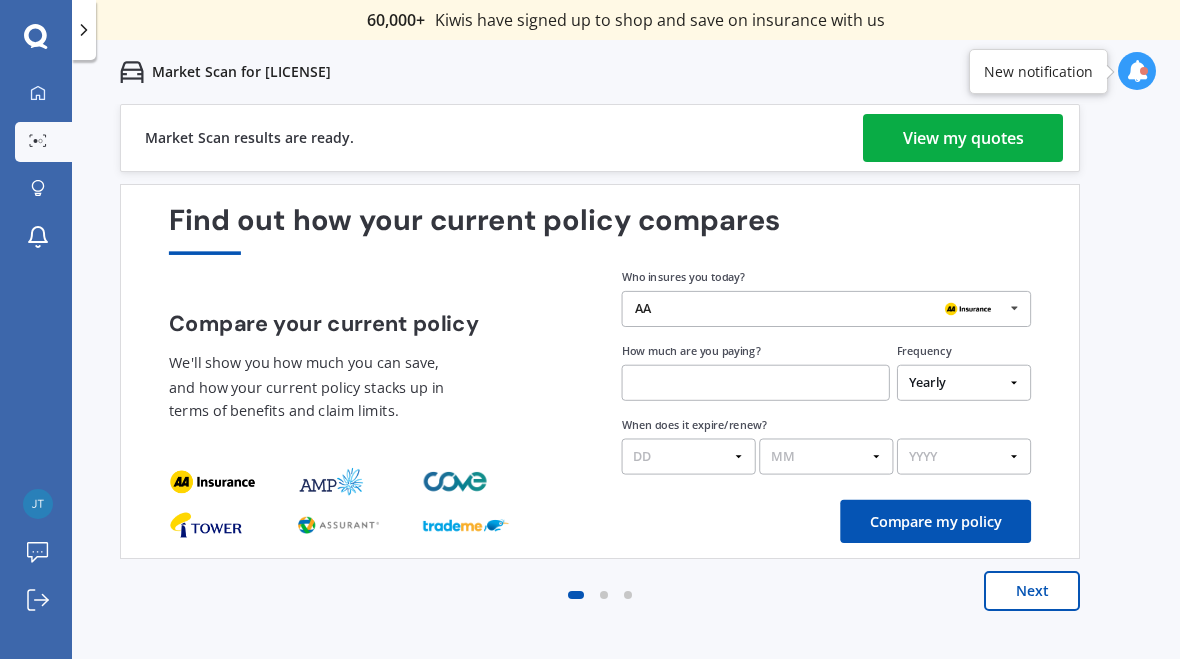 click on "View my quotes" at bounding box center (963, 138) 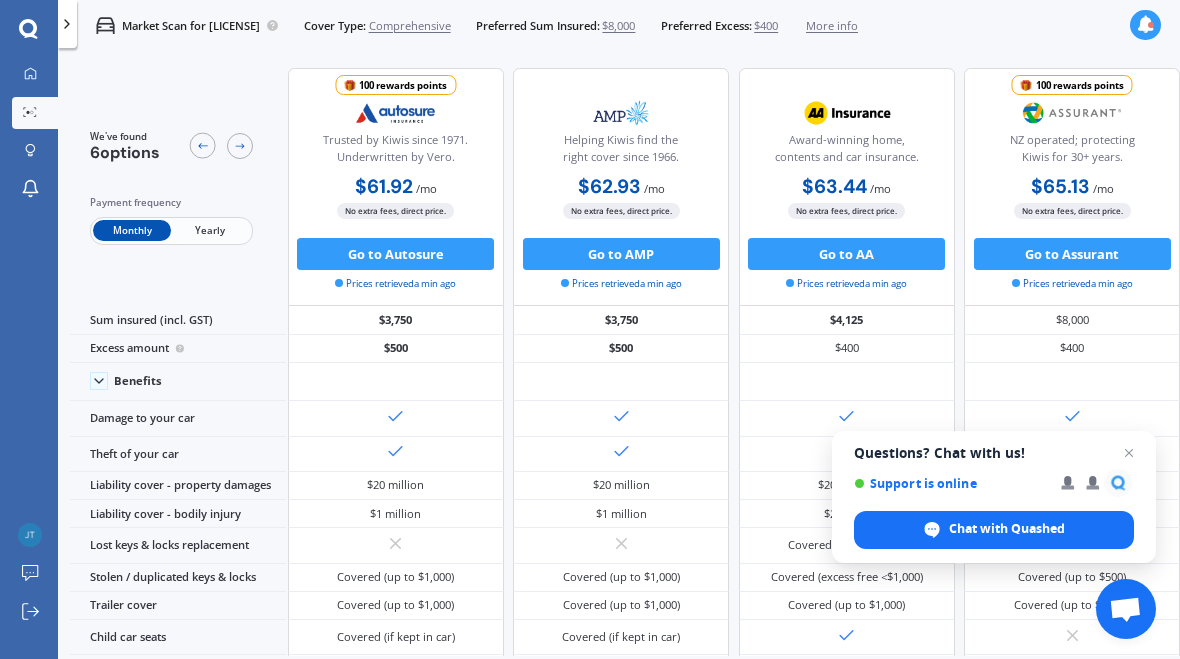 scroll, scrollTop: 0, scrollLeft: 562, axis: horizontal 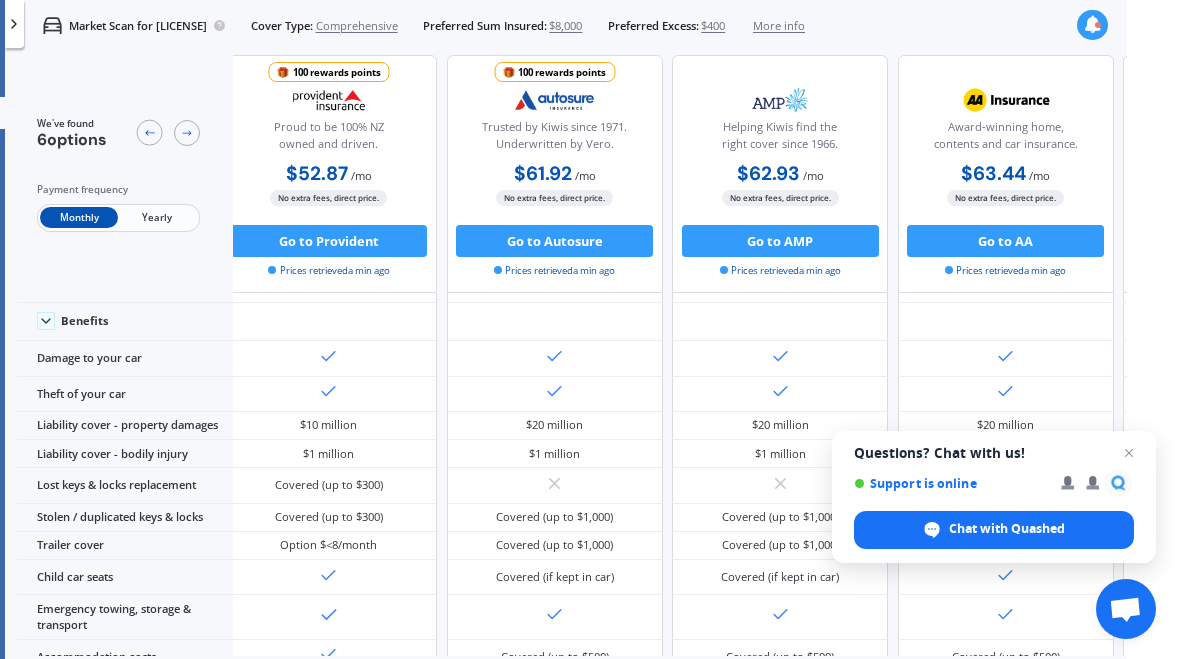 click at bounding box center [1129, 453] 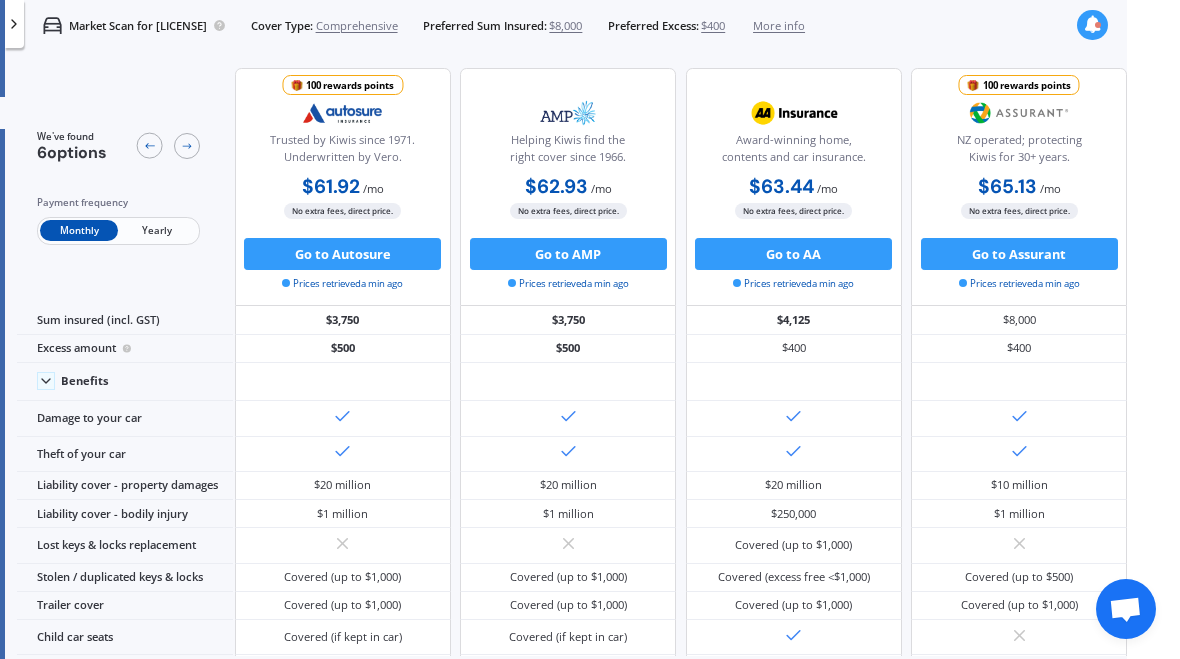 scroll, scrollTop: 0, scrollLeft: 562, axis: horizontal 